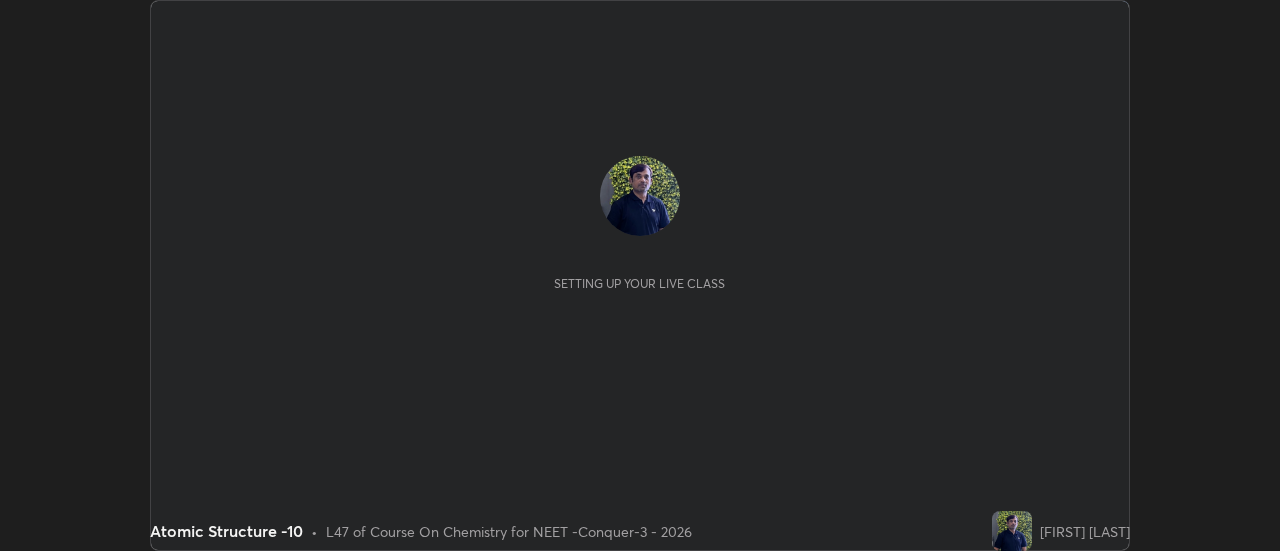 scroll, scrollTop: 0, scrollLeft: 0, axis: both 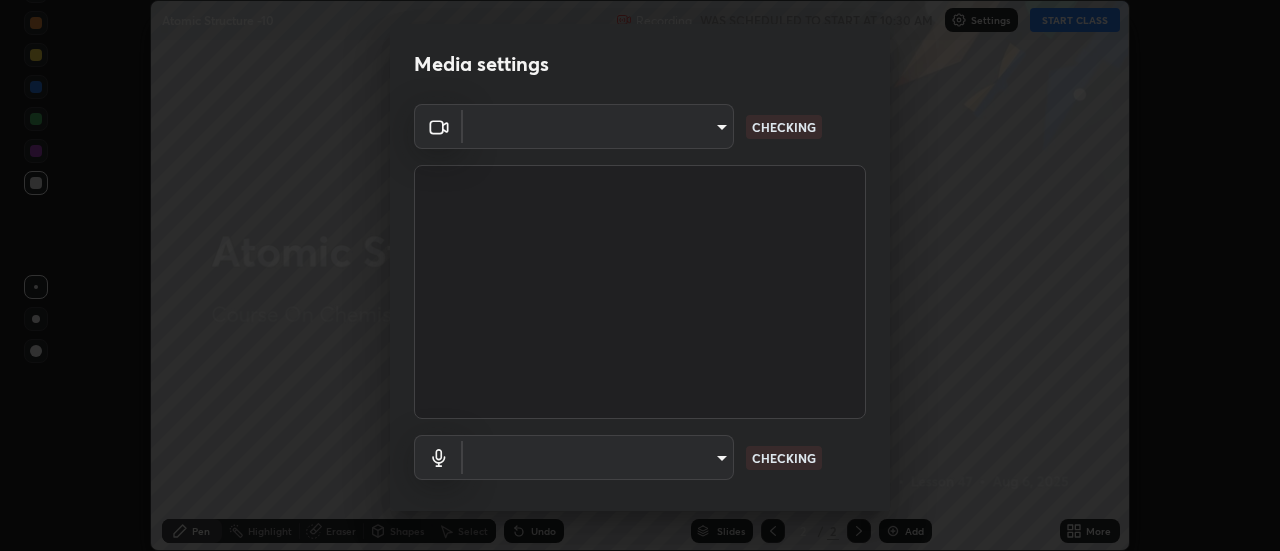 click on "Erase all Atomic Structure -10 Recording WAS SCHEDULED TO START AT  10:30 AM Settings START CLASS Setting up your live class Atomic Structure -10 • L47 of Course On Chemistry for NEET -Conquer-3 - 2026 [FIRST] [LAST] Pen Highlight Eraser Shapes Select Undo Slides 2 / 2 Add More No doubts shared Encourage your learners to ask a doubt for better clarity Report an issue Reason for reporting Buffering Chat not working Audio - Video sync issue Educator video quality low ​ Attach an image Report Media settings ​ CHECKING ​ CHECKING 1 / 5 Next" at bounding box center [640, 275] 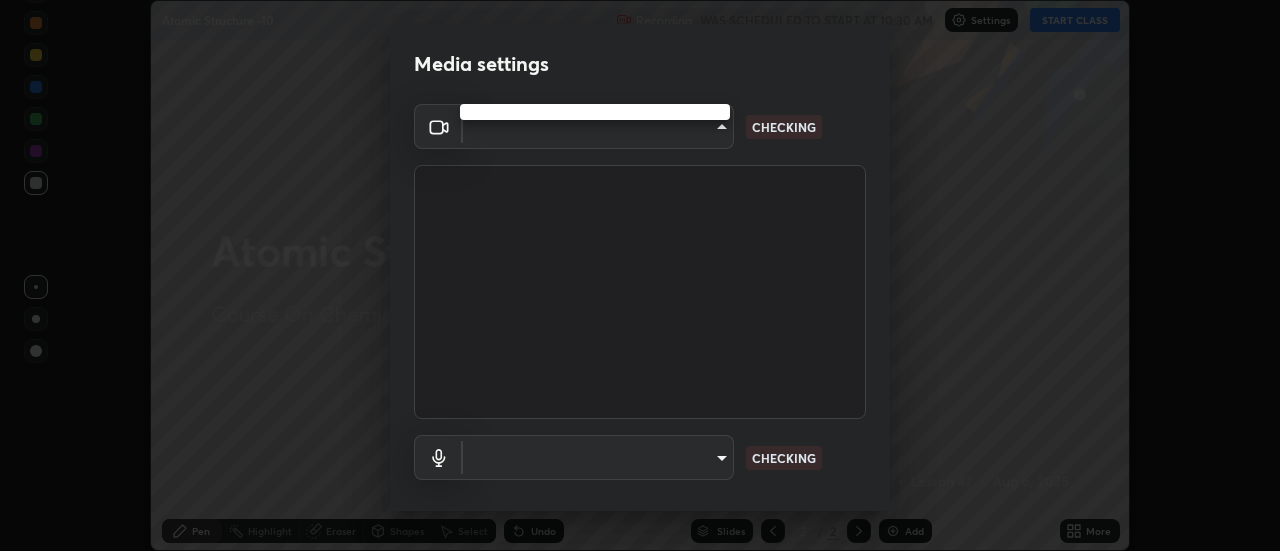click at bounding box center (640, 275) 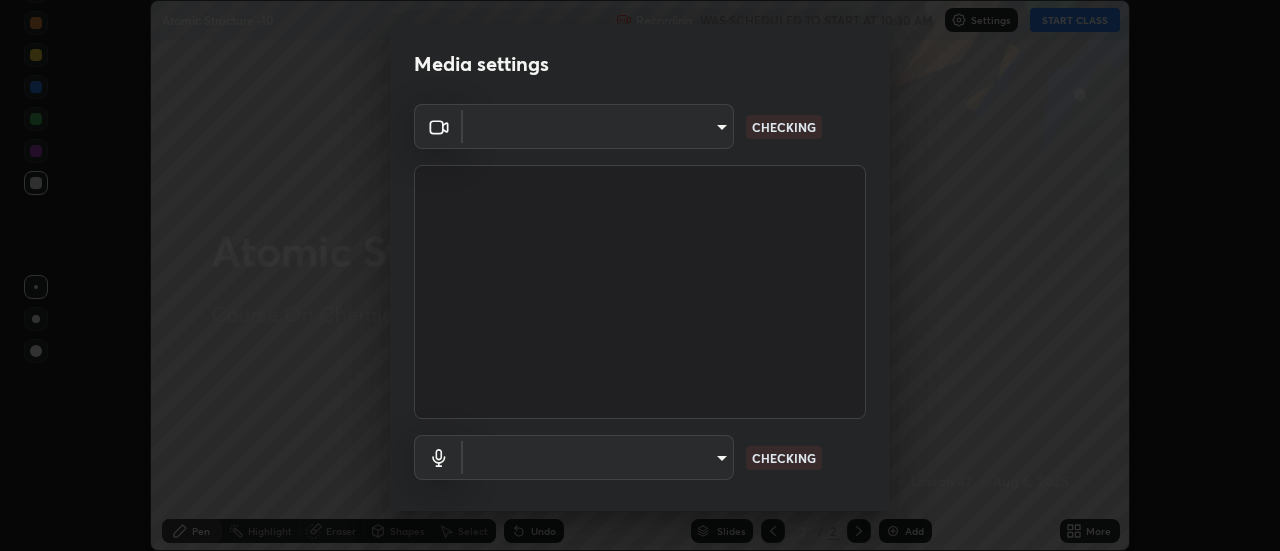 type on "abd1dd8f698bdb7170c938d45ed7c5a449073cf79ef4f8923fa8d1de0ad96843" 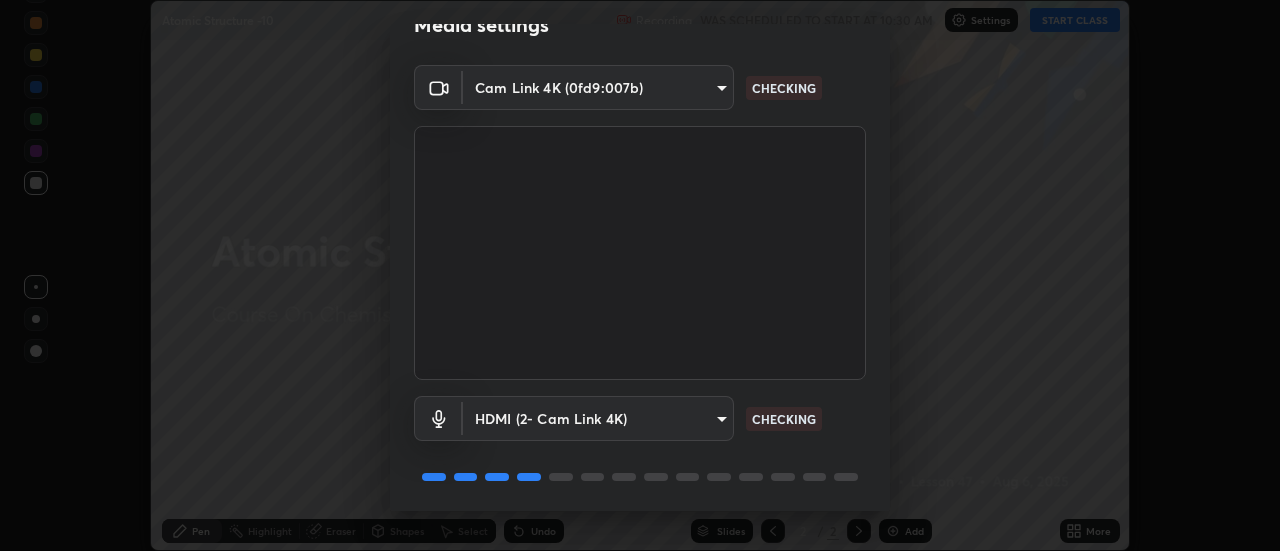 scroll, scrollTop: 105, scrollLeft: 0, axis: vertical 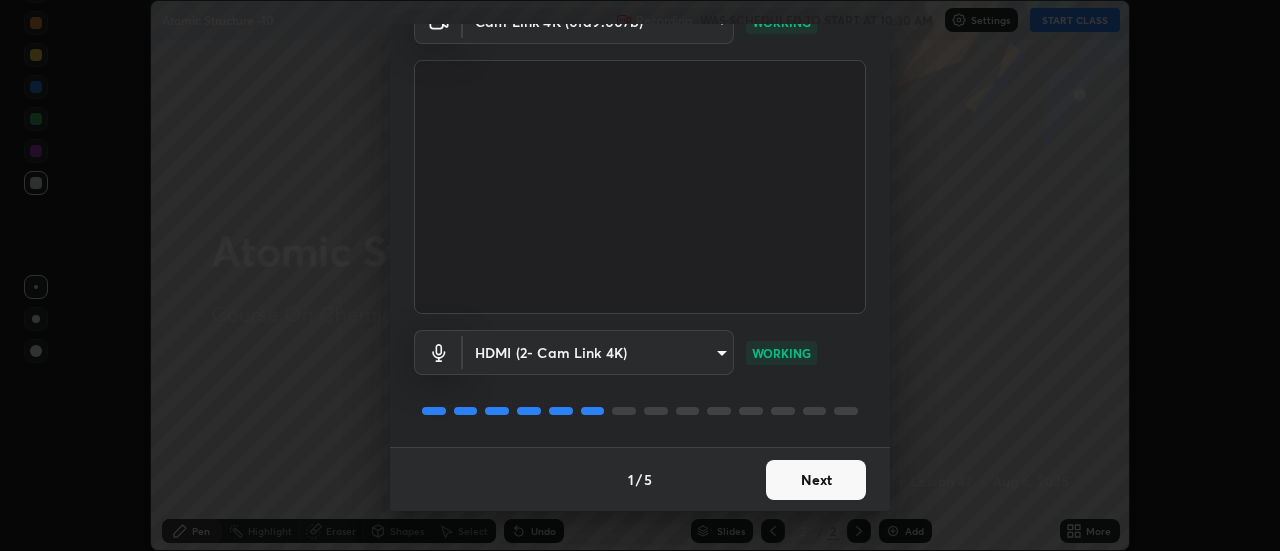 click on "Next" at bounding box center [816, 480] 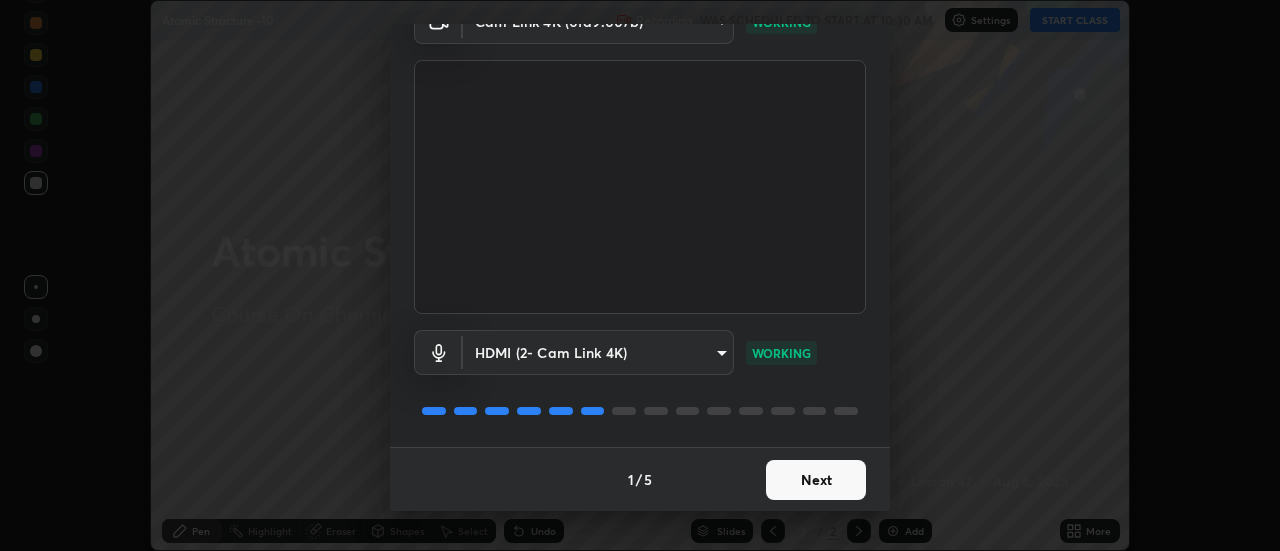 scroll, scrollTop: 0, scrollLeft: 0, axis: both 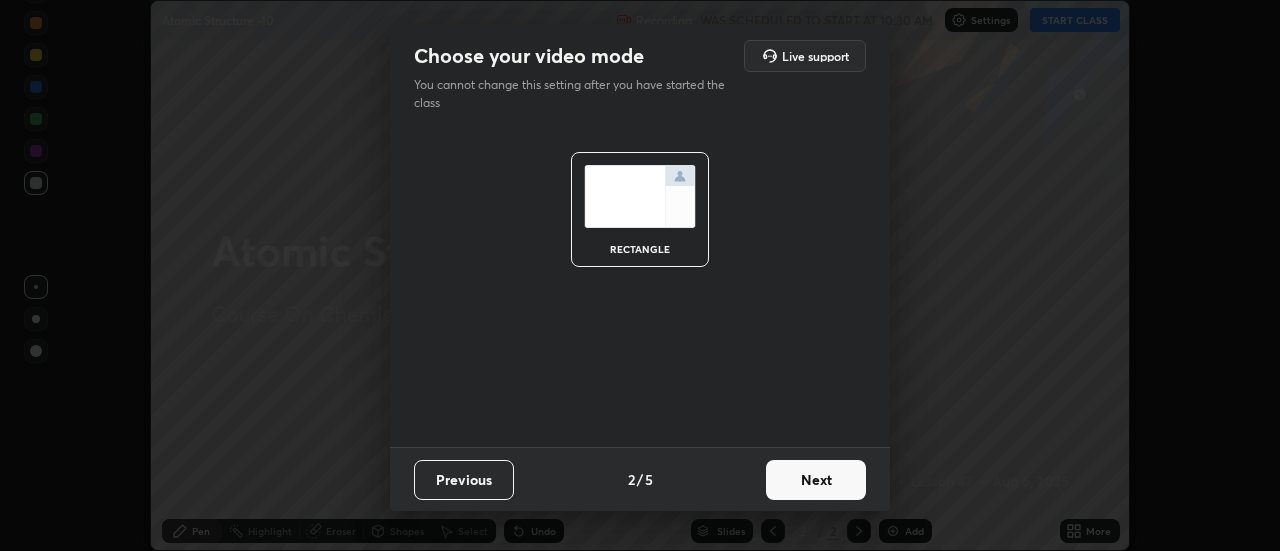 click on "Next" at bounding box center [816, 480] 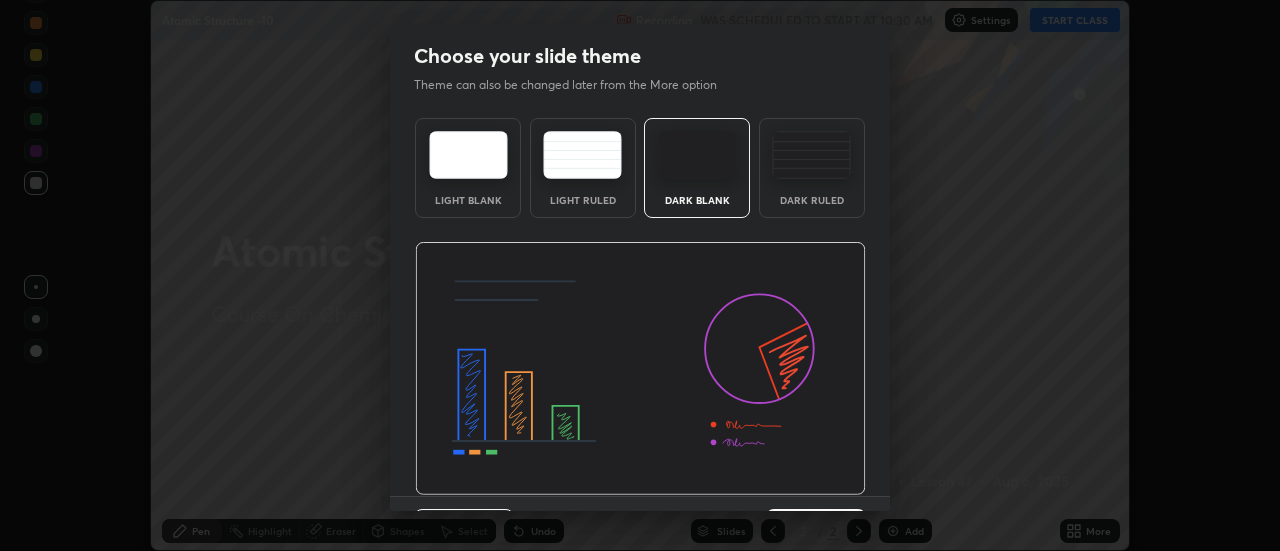 click at bounding box center (640, 369) 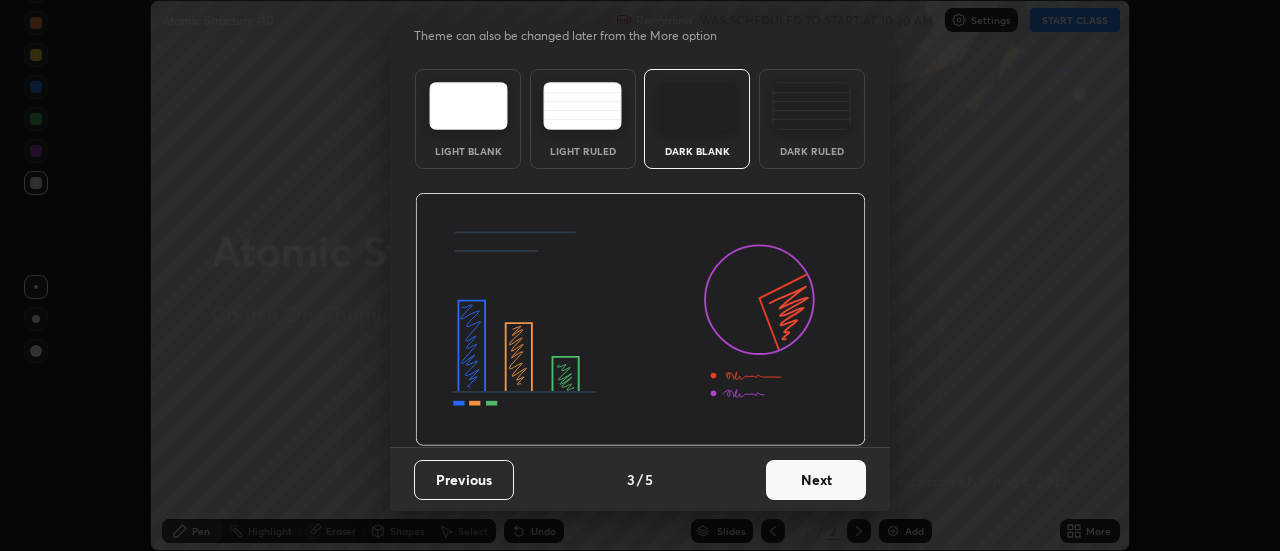 click on "Next" at bounding box center (816, 480) 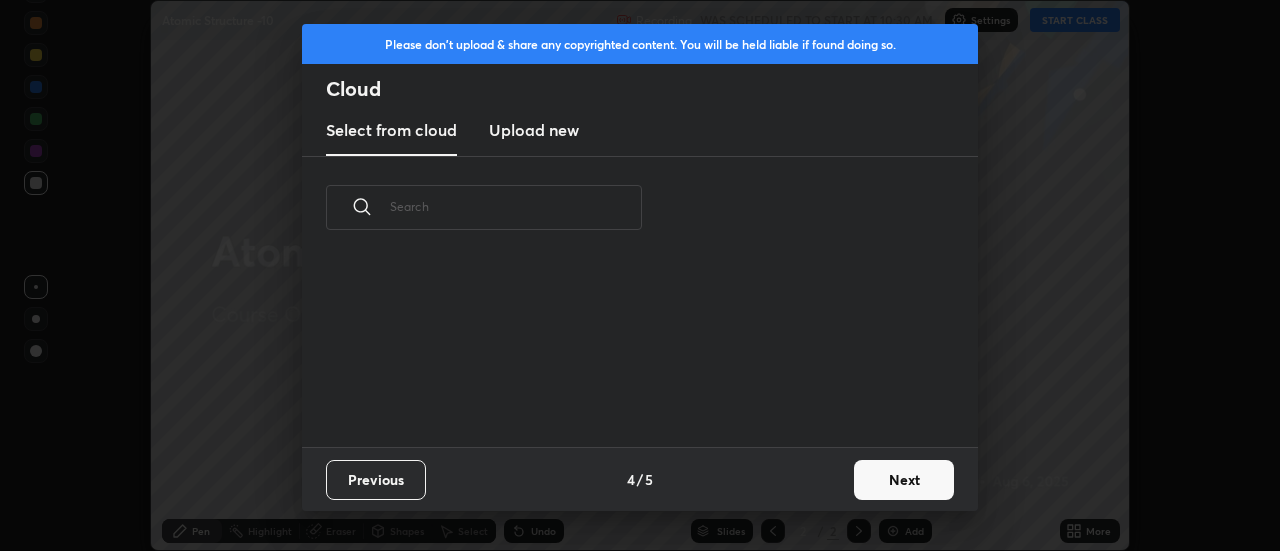 scroll, scrollTop: 0, scrollLeft: 0, axis: both 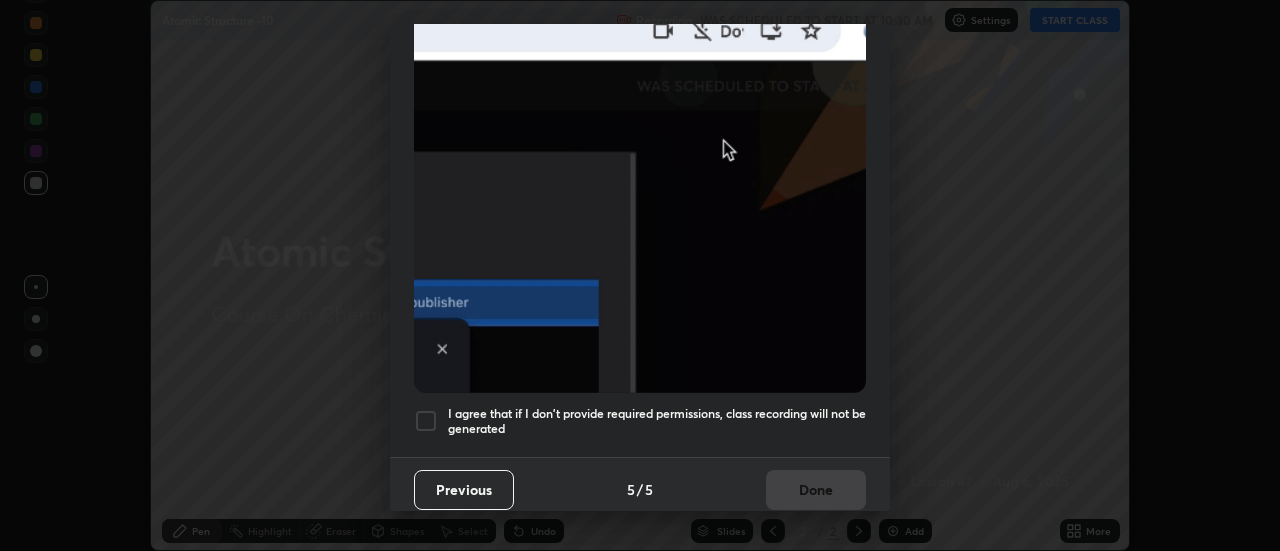 click at bounding box center (426, 421) 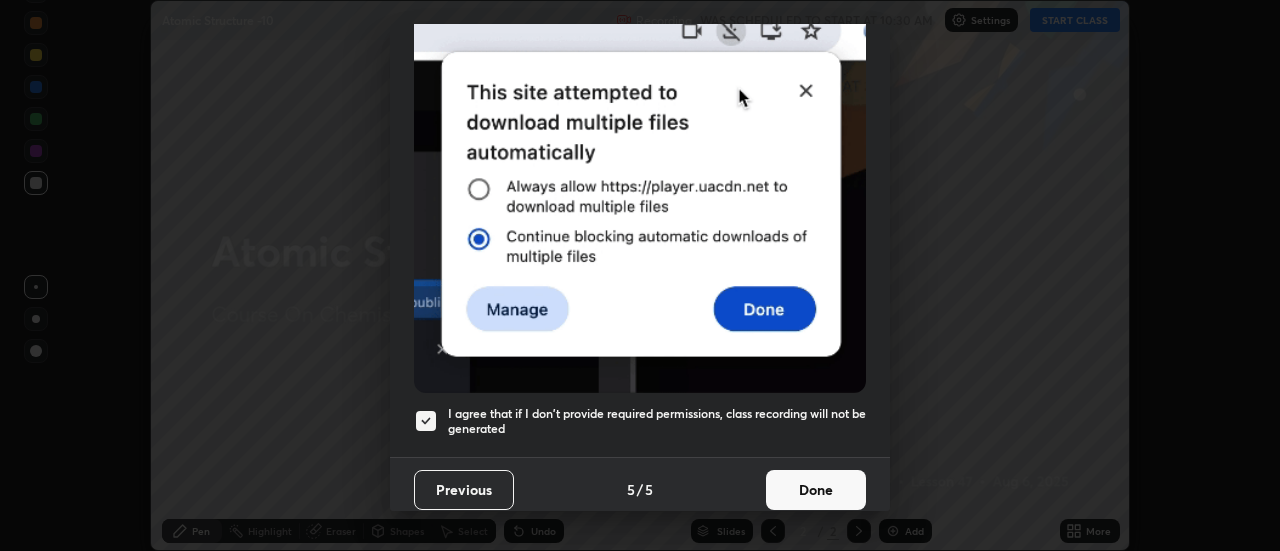 click on "Done" at bounding box center (816, 490) 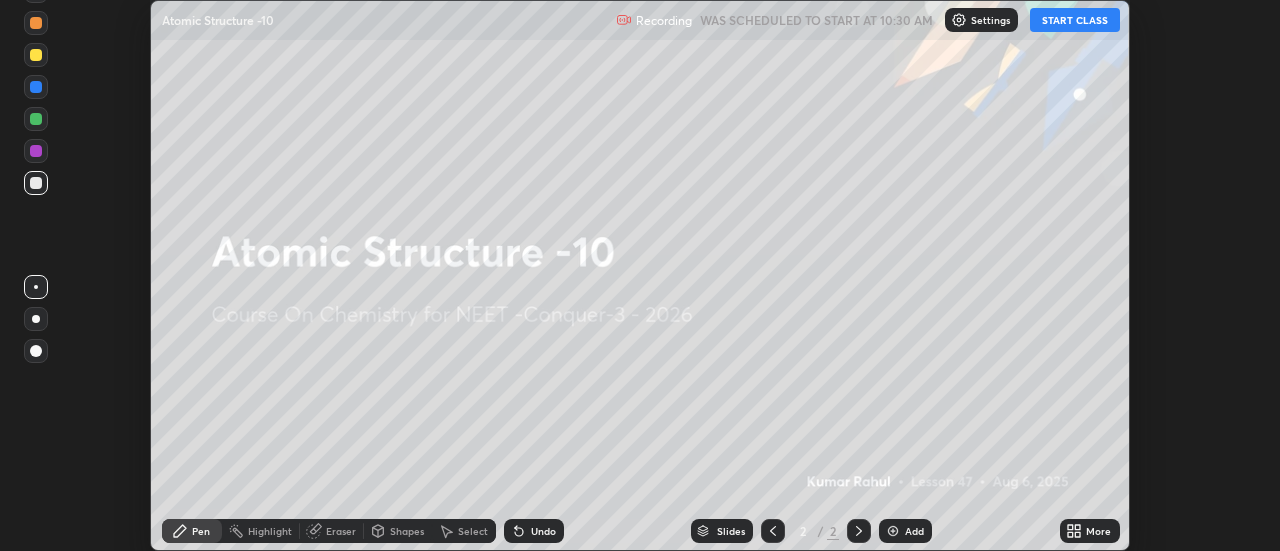 click 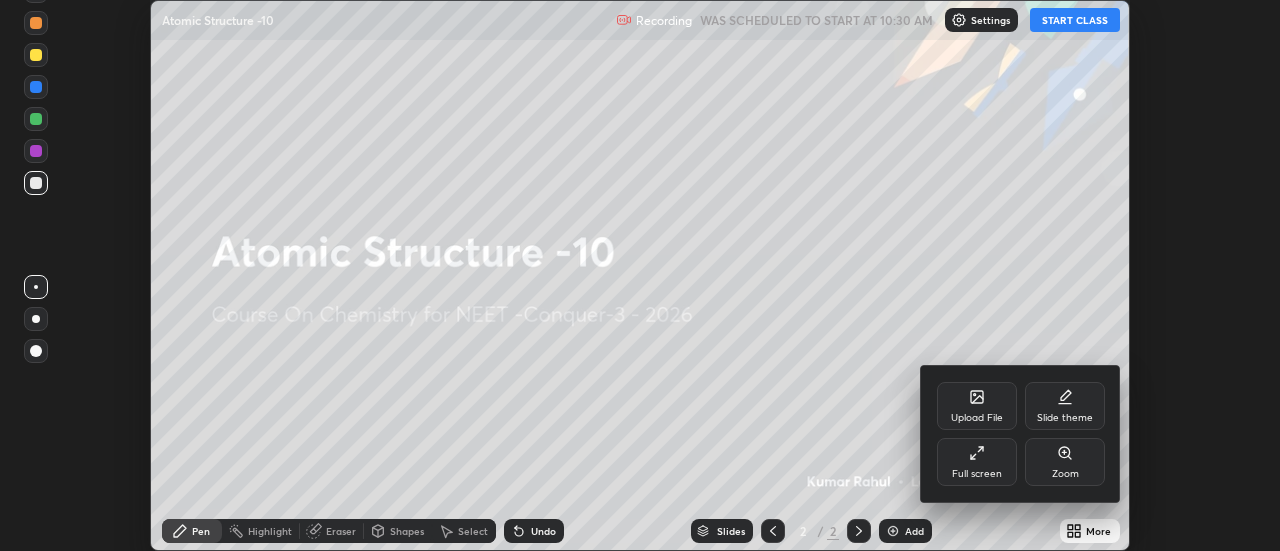 click on "Full screen" at bounding box center [977, 474] 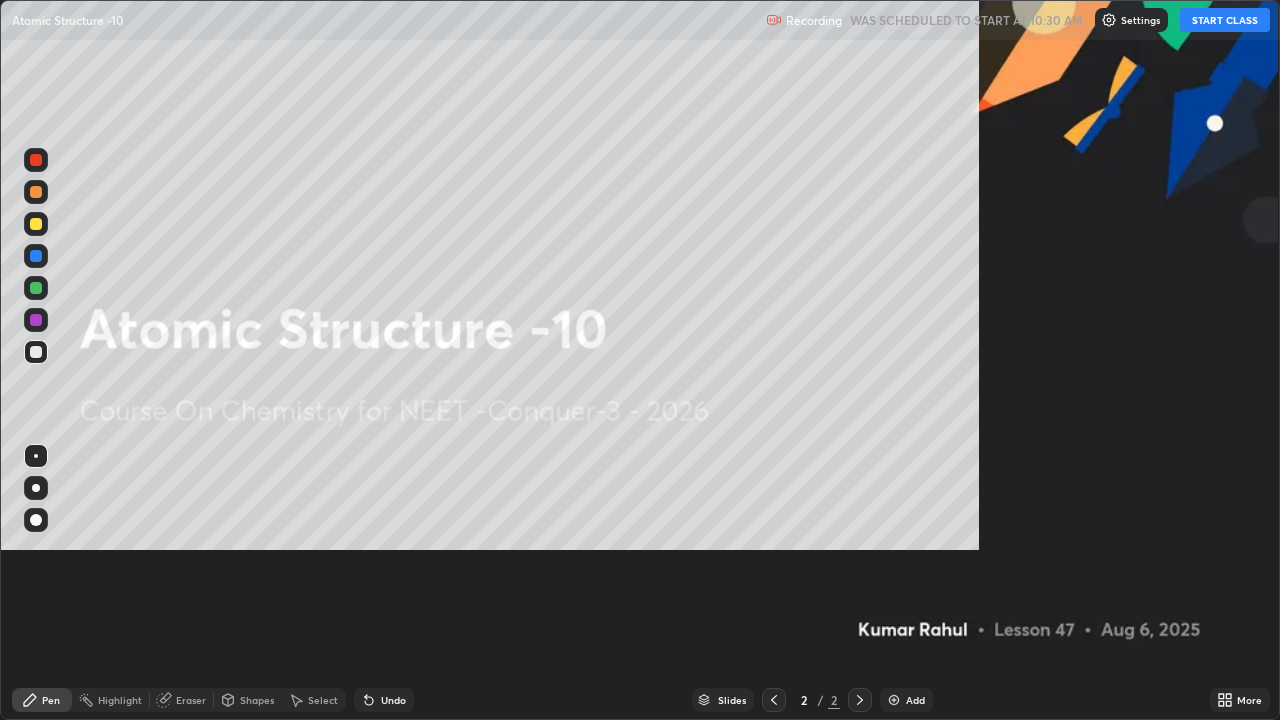 scroll, scrollTop: 99280, scrollLeft: 98720, axis: both 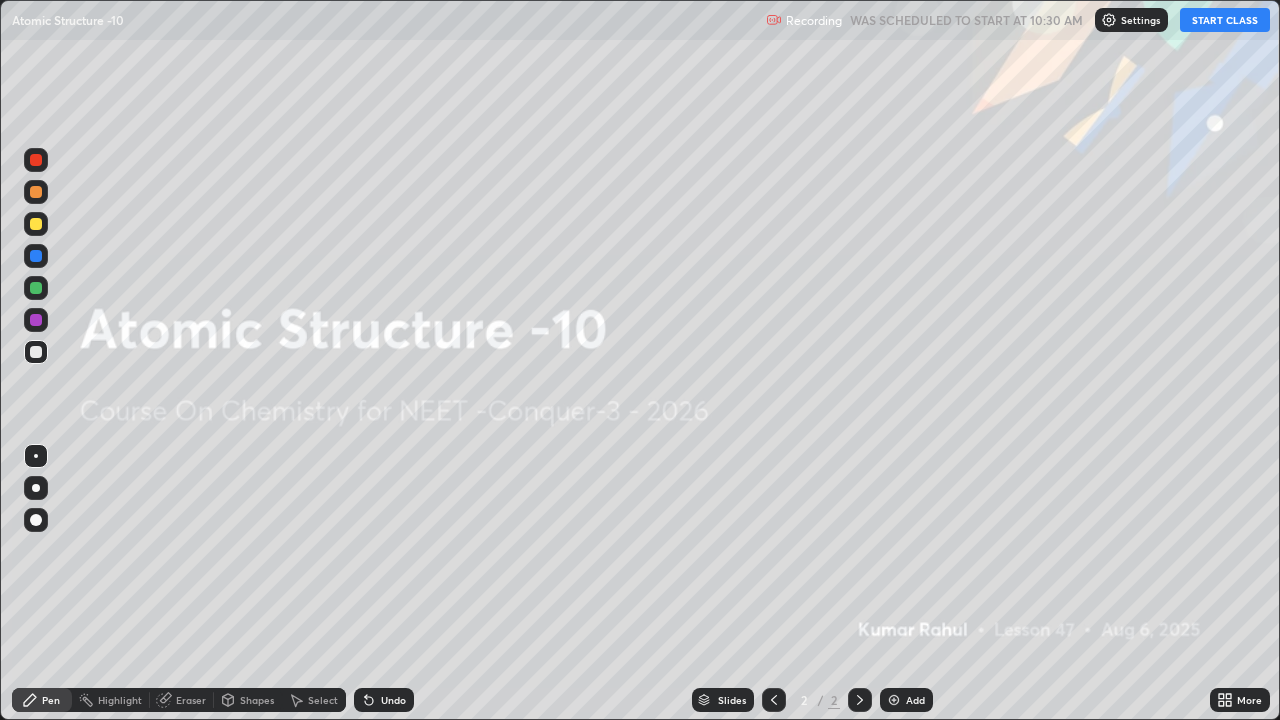 click on "Settings" at bounding box center [1140, 20] 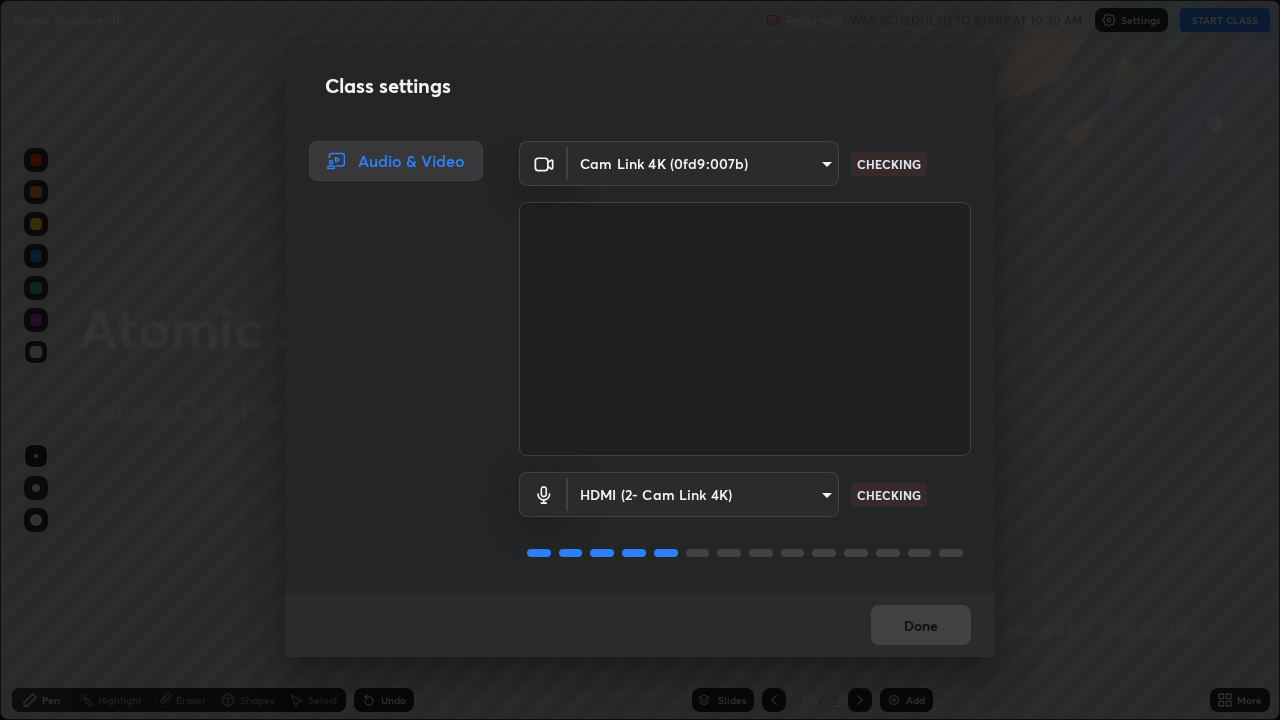 scroll, scrollTop: 2, scrollLeft: 0, axis: vertical 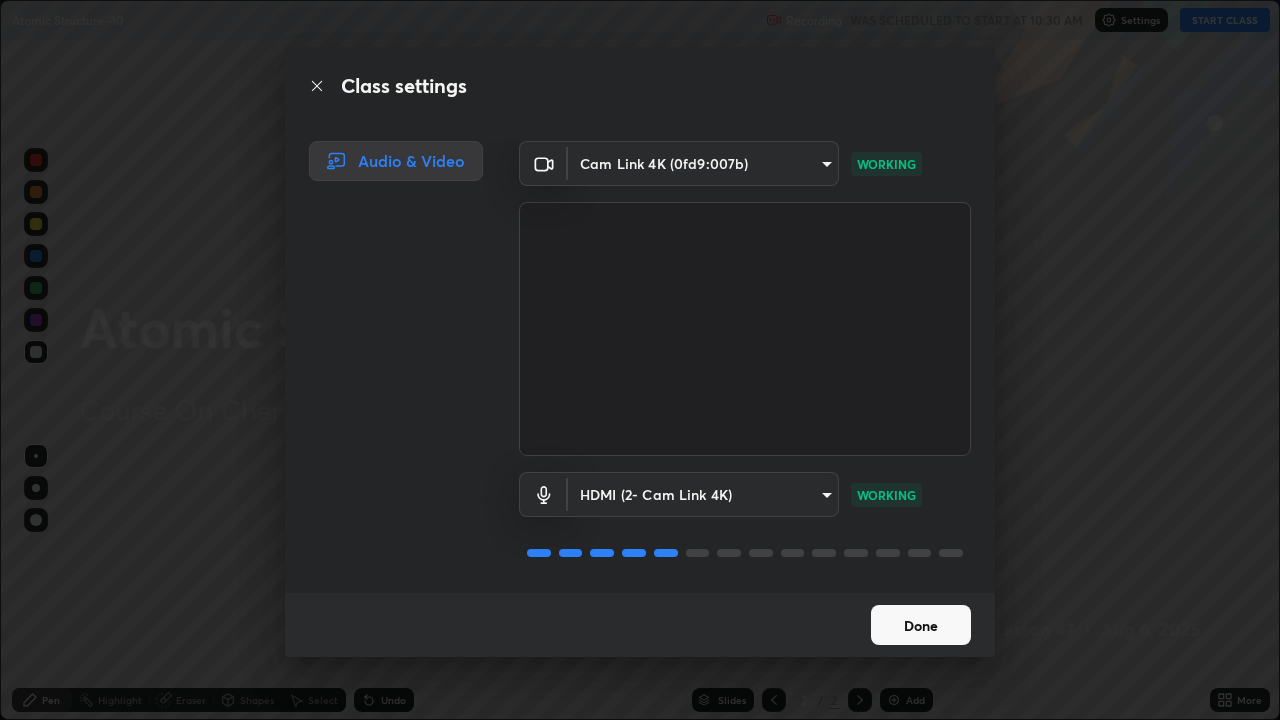 click on "Done" at bounding box center [921, 625] 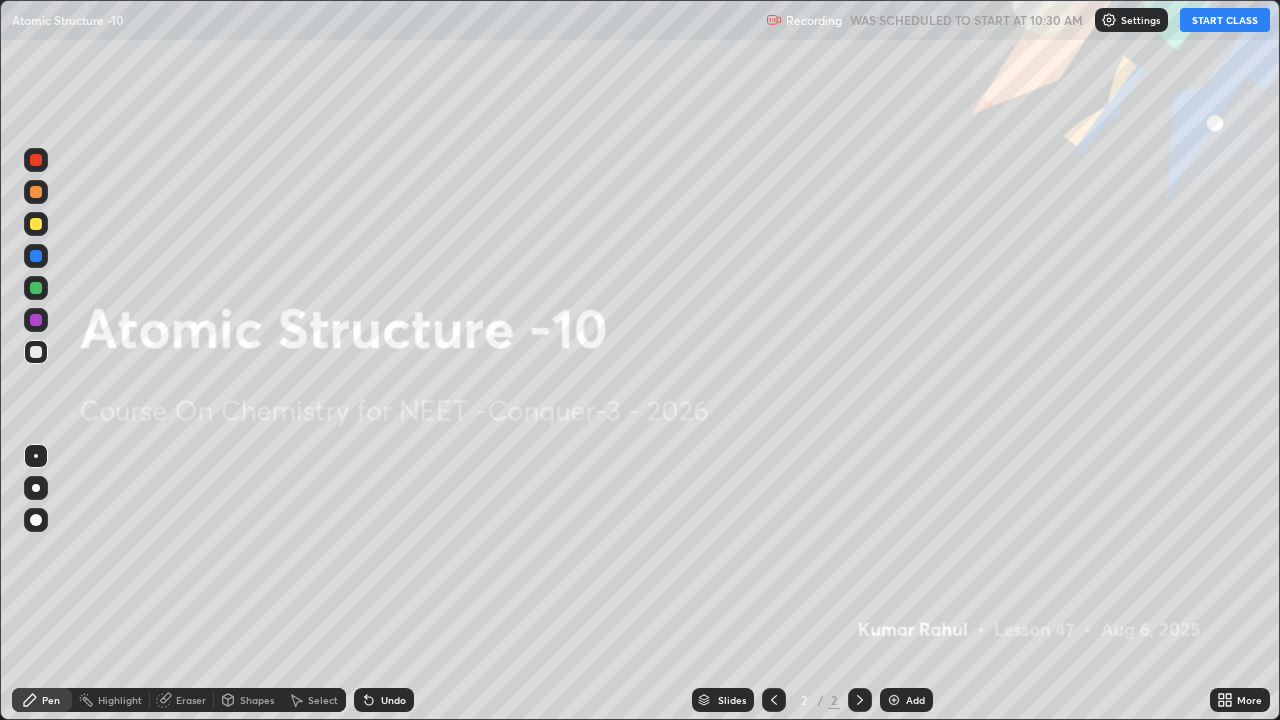 click on "Add" at bounding box center [915, 700] 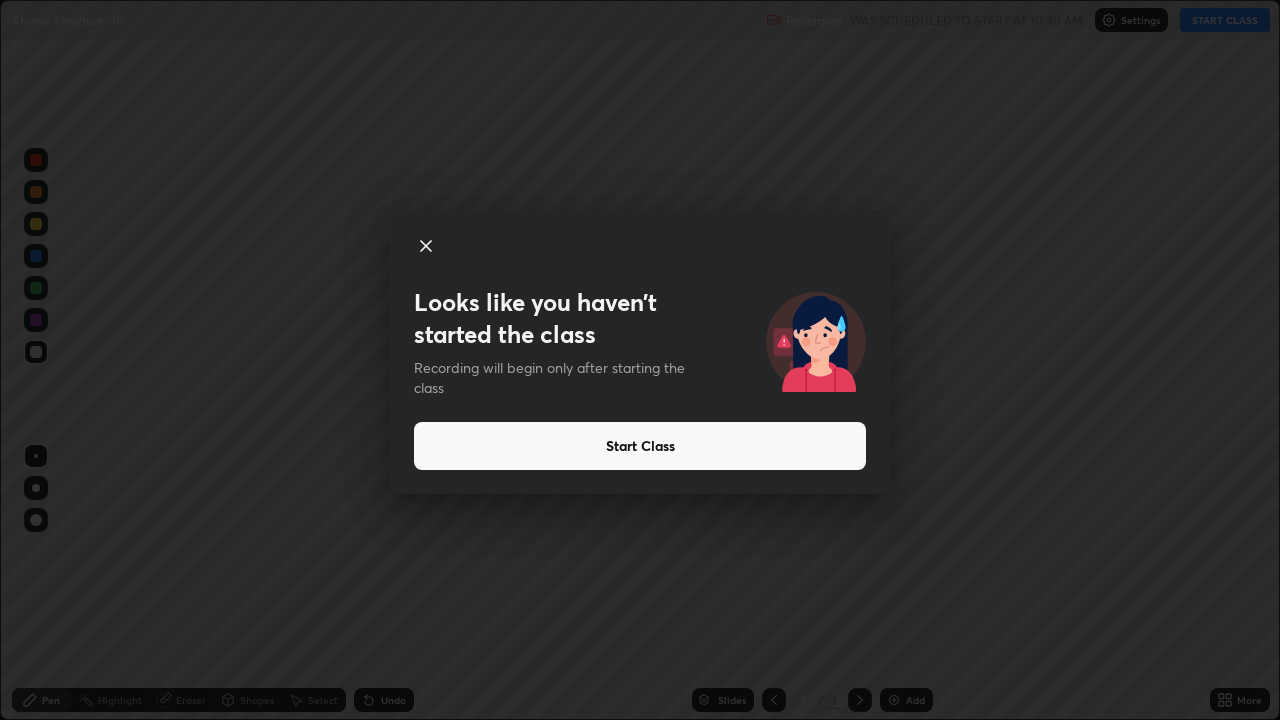 click on "Start Class" at bounding box center (640, 446) 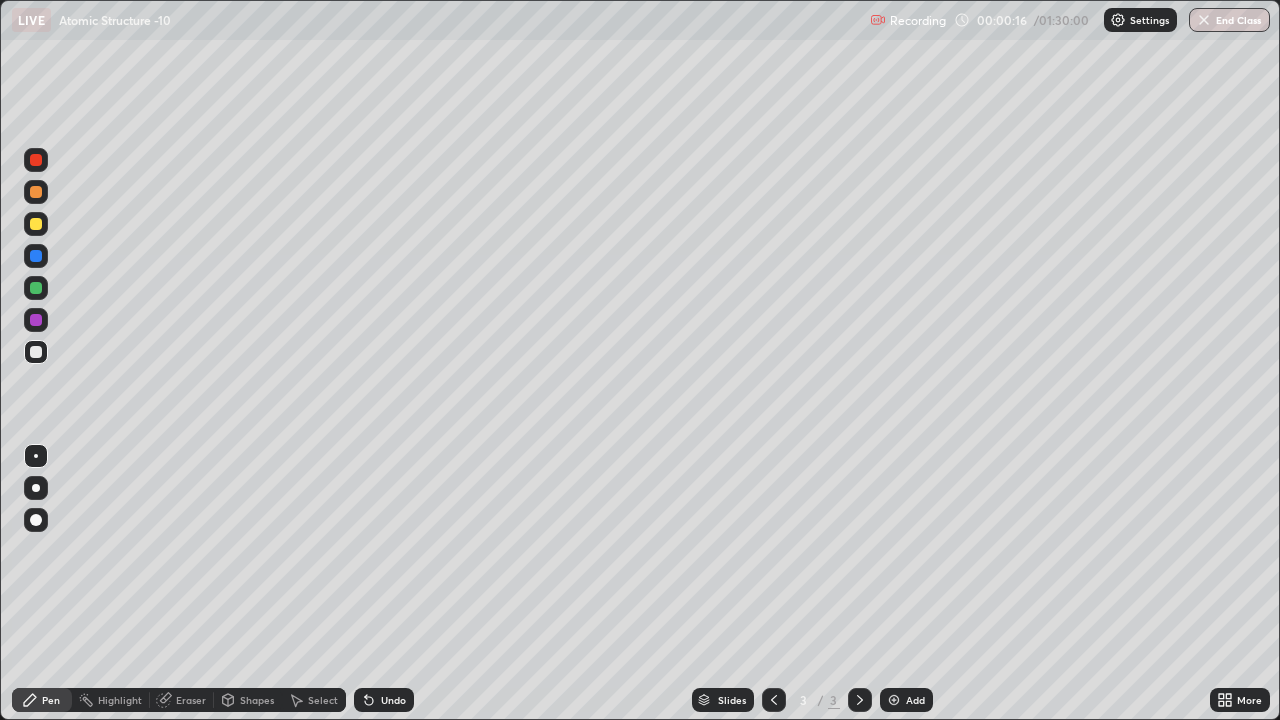 click at bounding box center (36, 352) 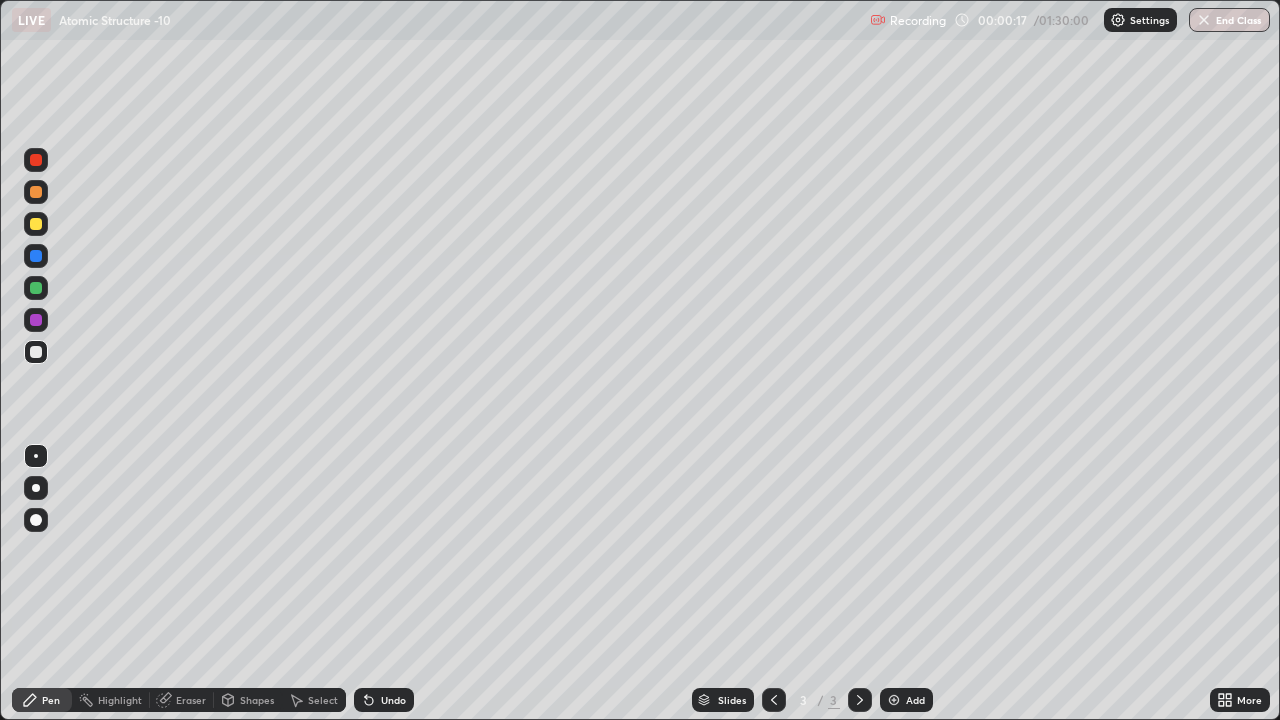 click at bounding box center (36, 488) 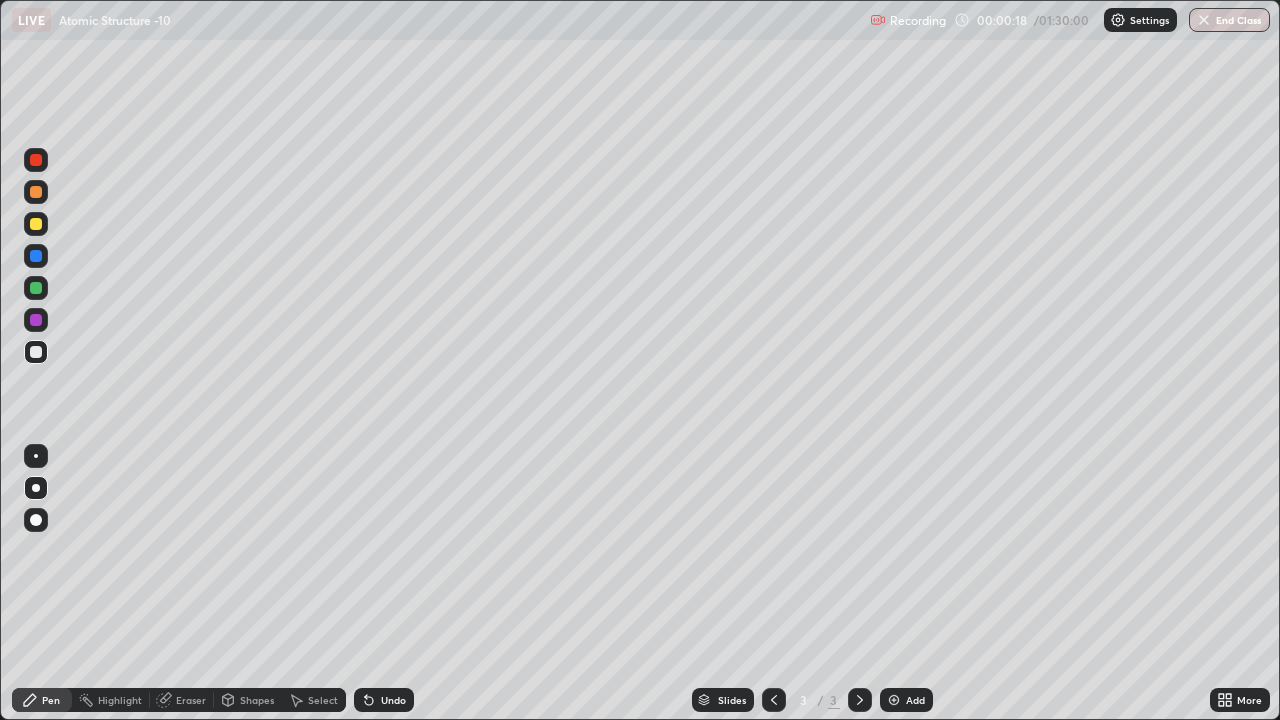 click at bounding box center [36, 488] 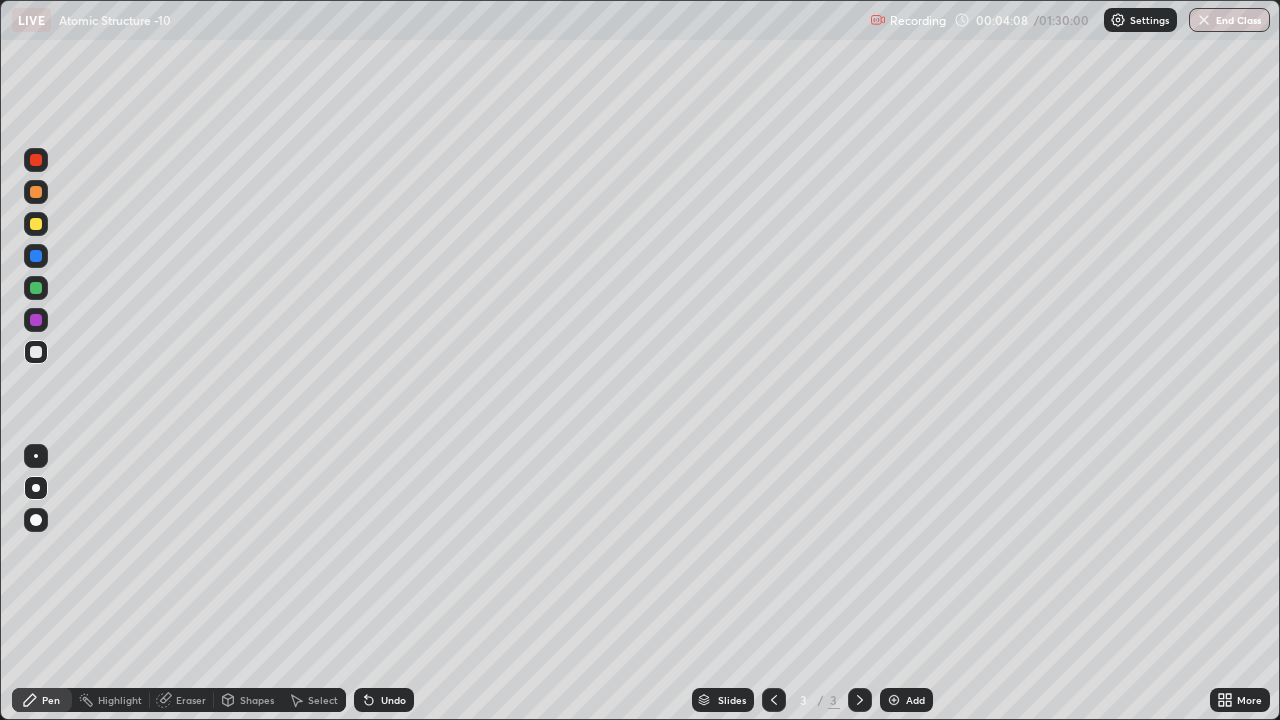 click 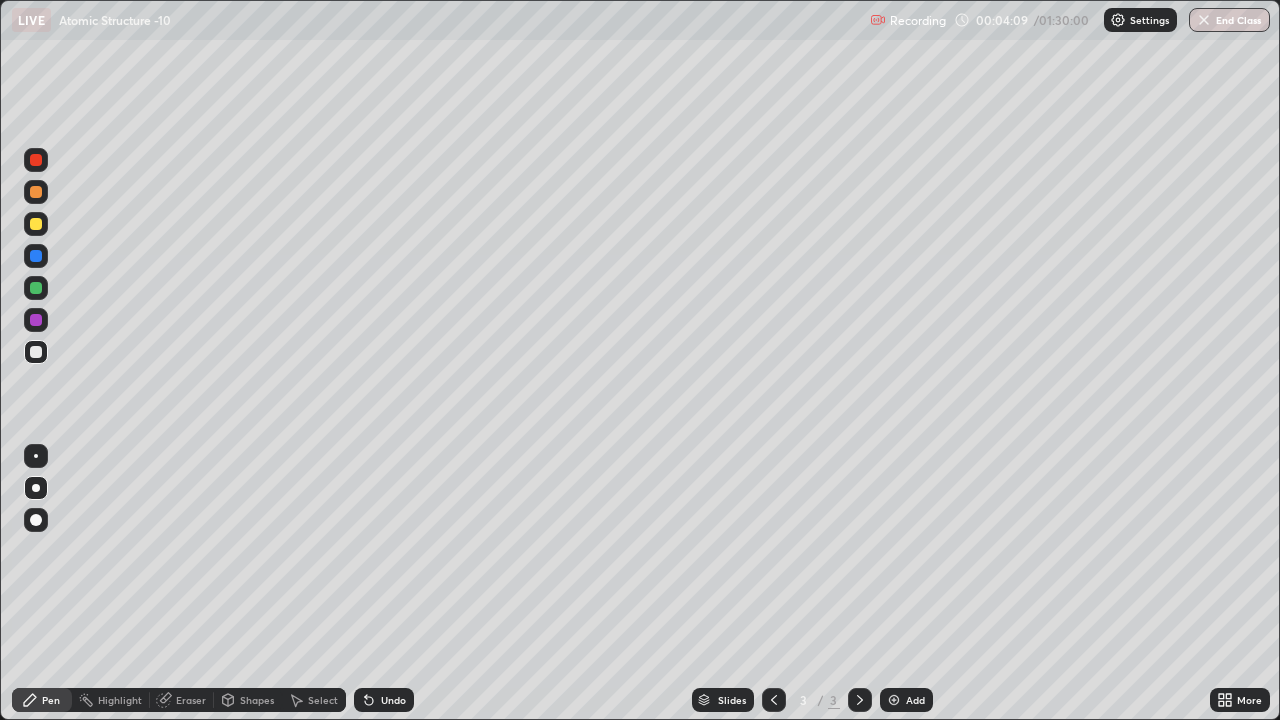 click on "Add" at bounding box center [915, 700] 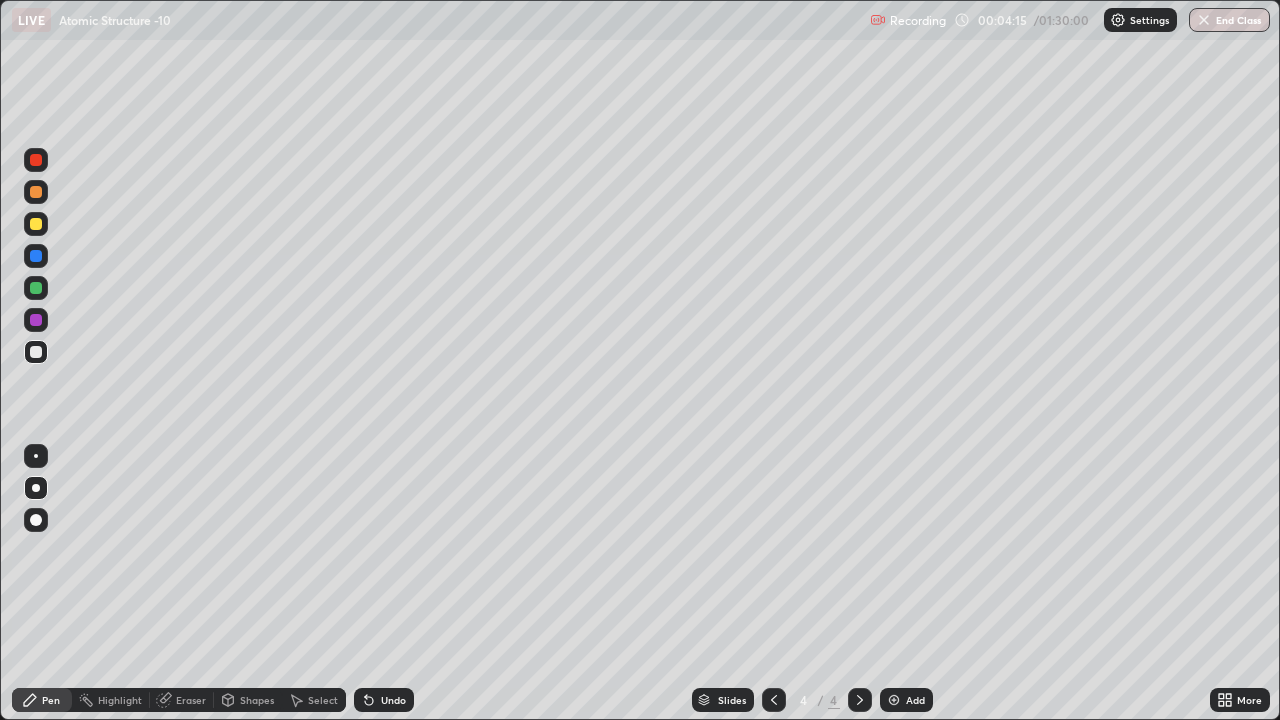click 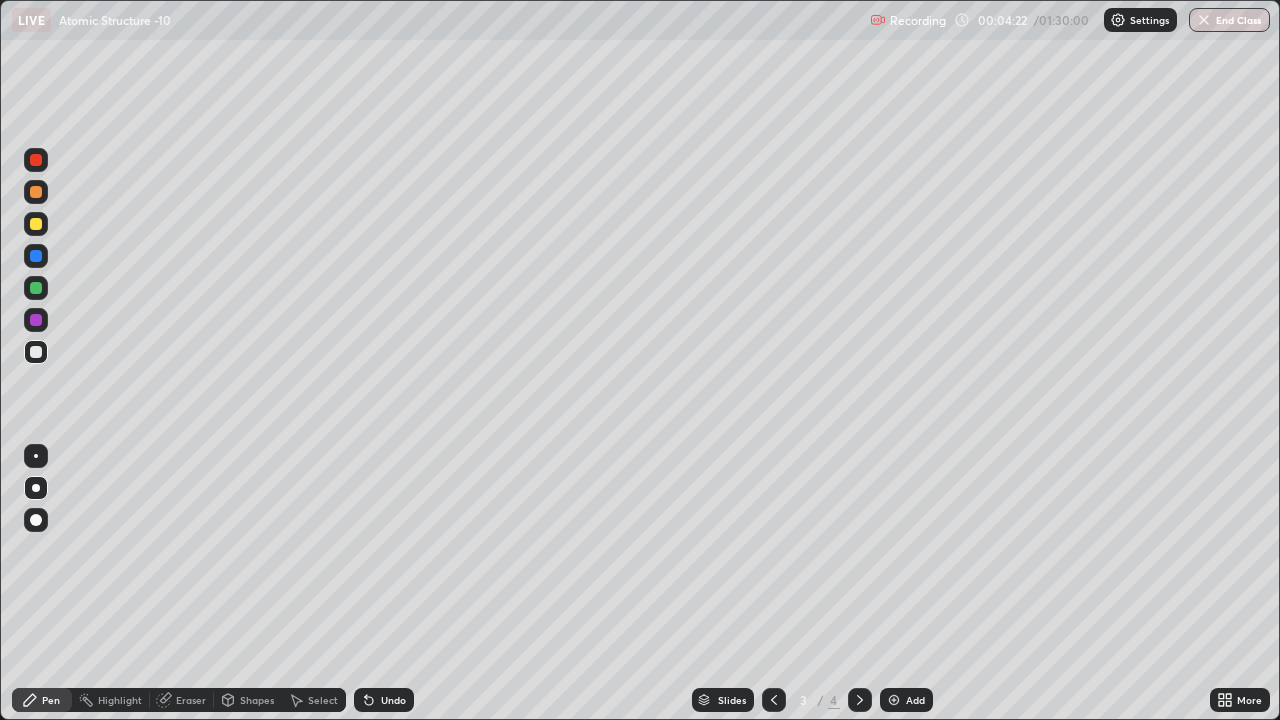 click 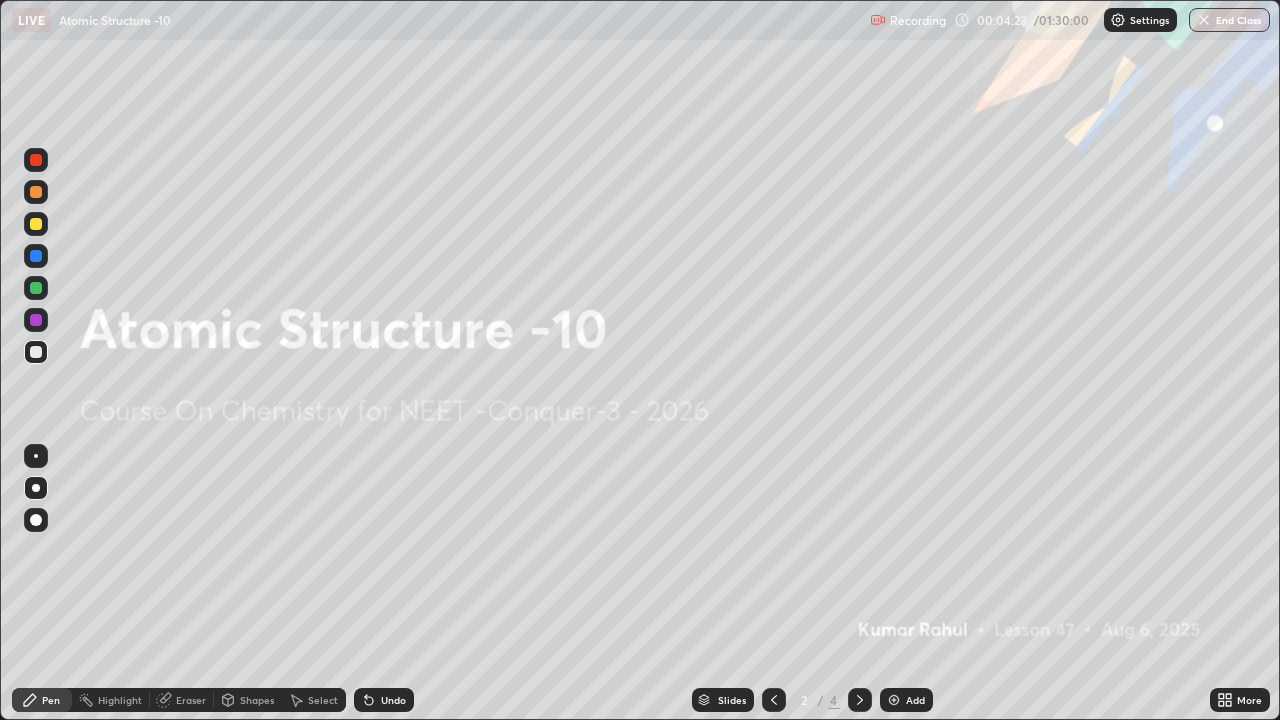 click 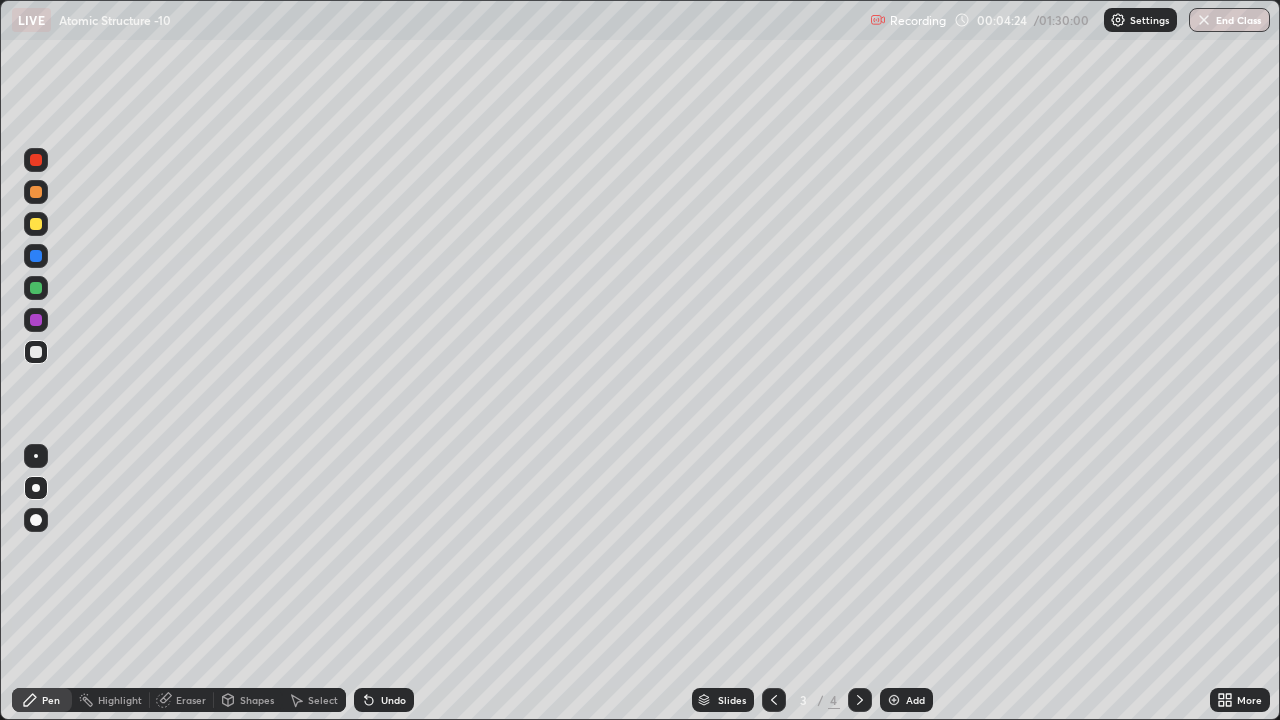 click 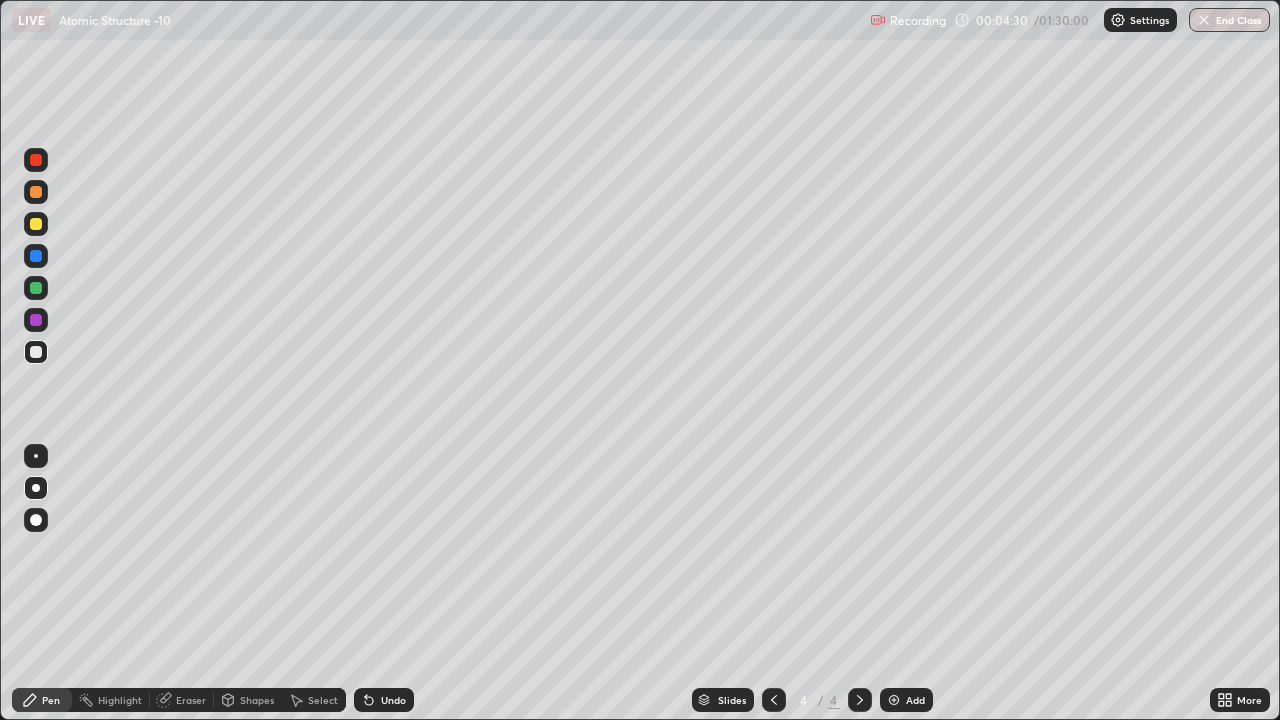 click 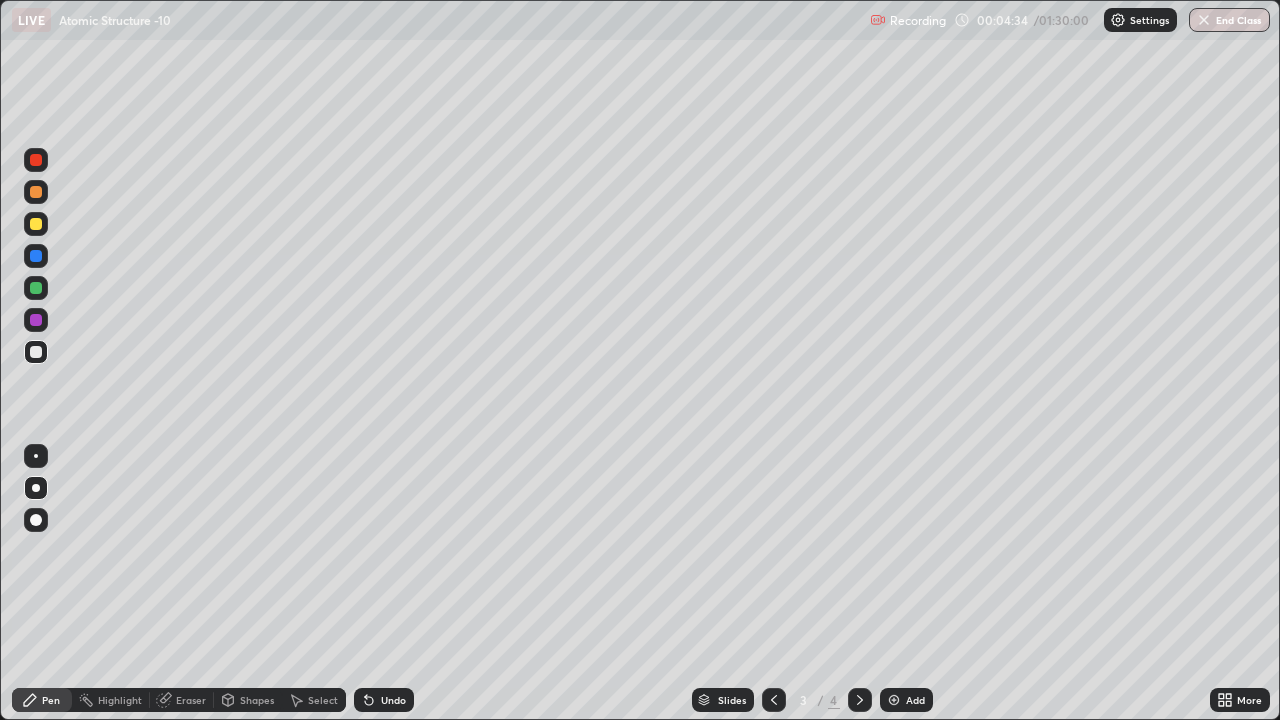 click 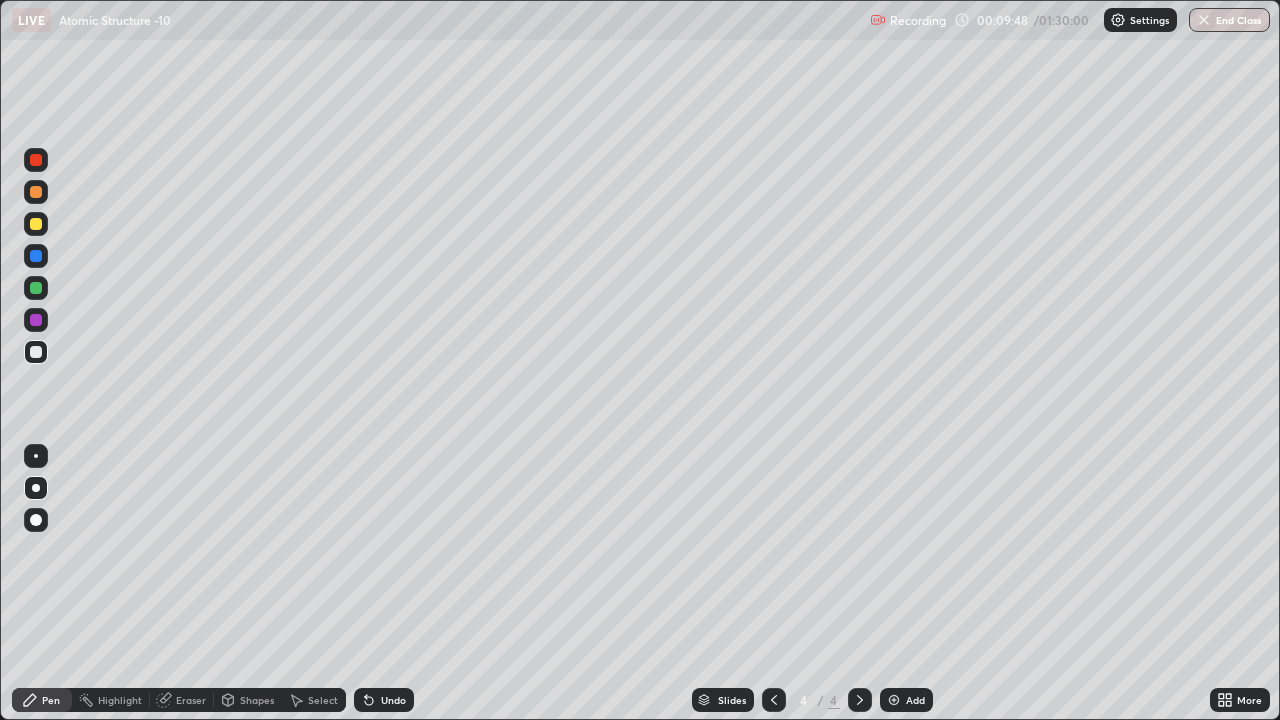 click 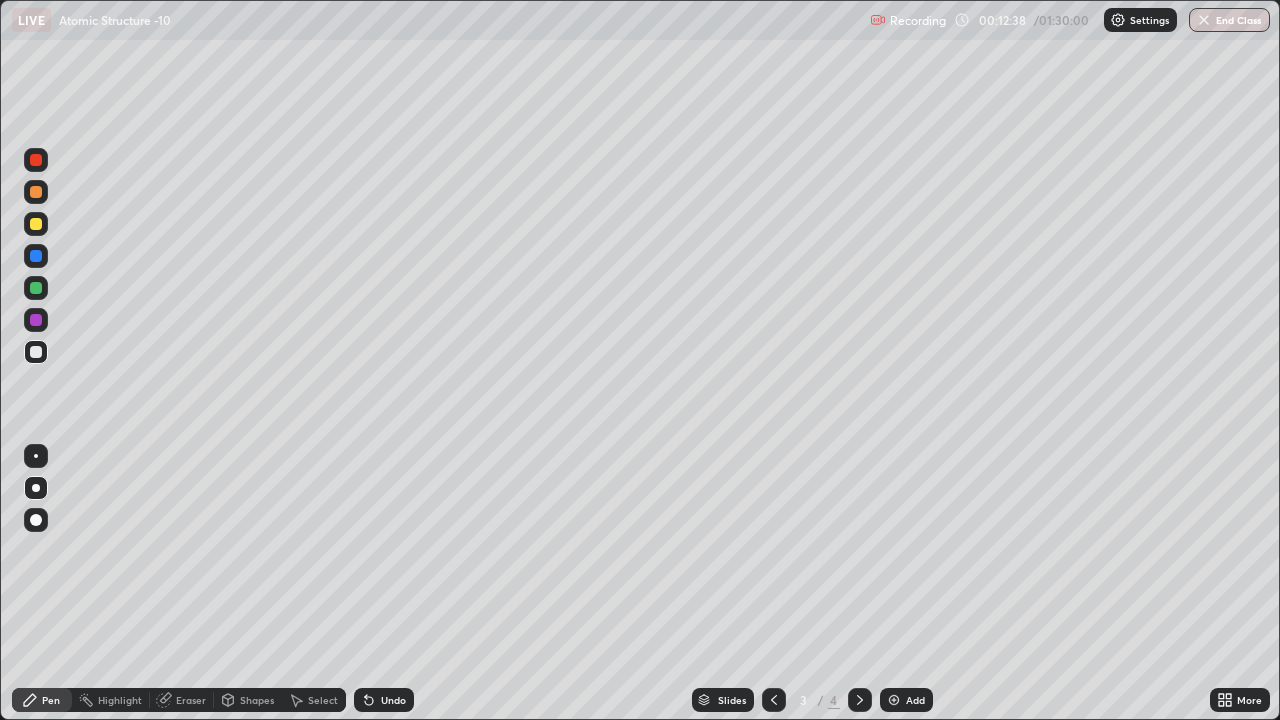 click 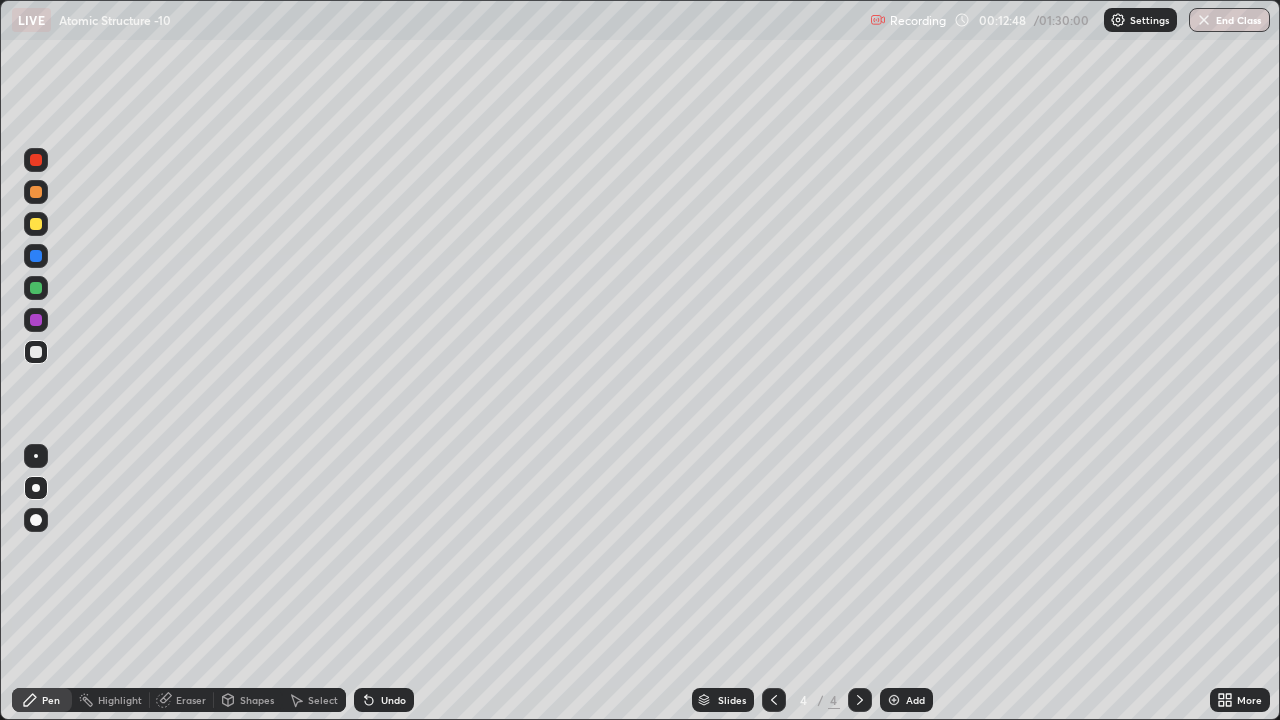 click at bounding box center [774, 700] 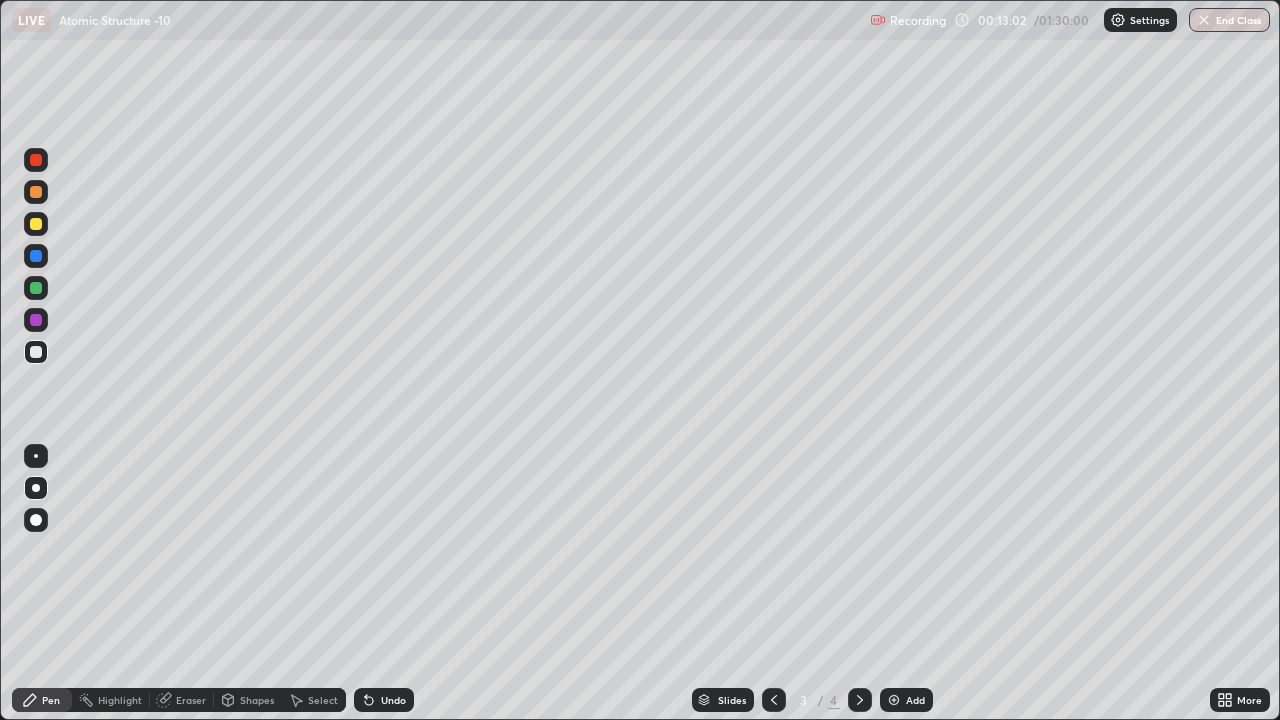 click 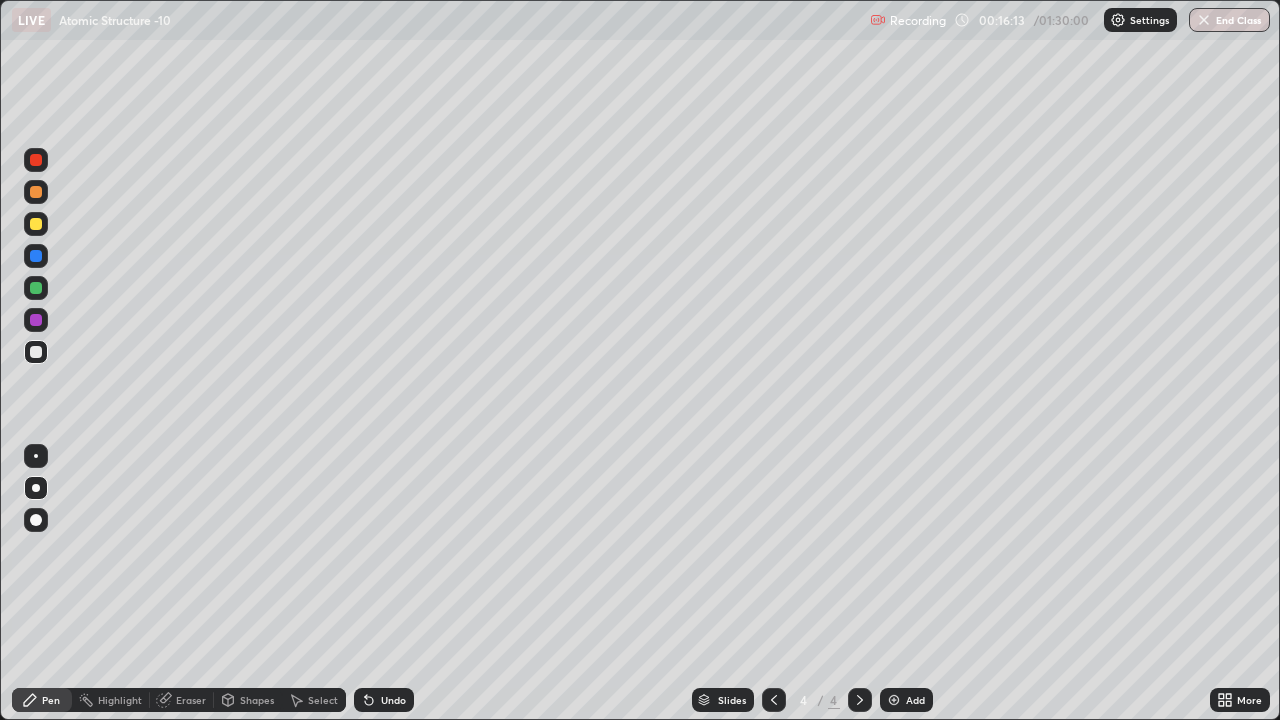 click 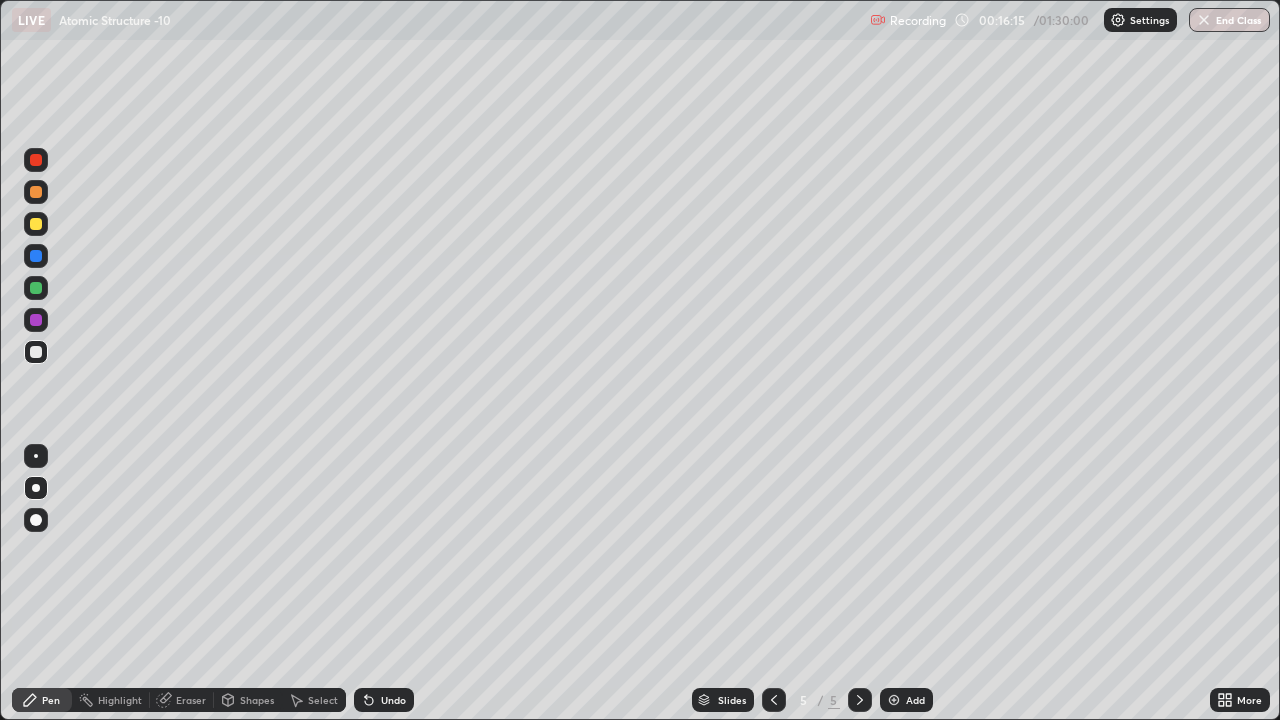 click at bounding box center [774, 700] 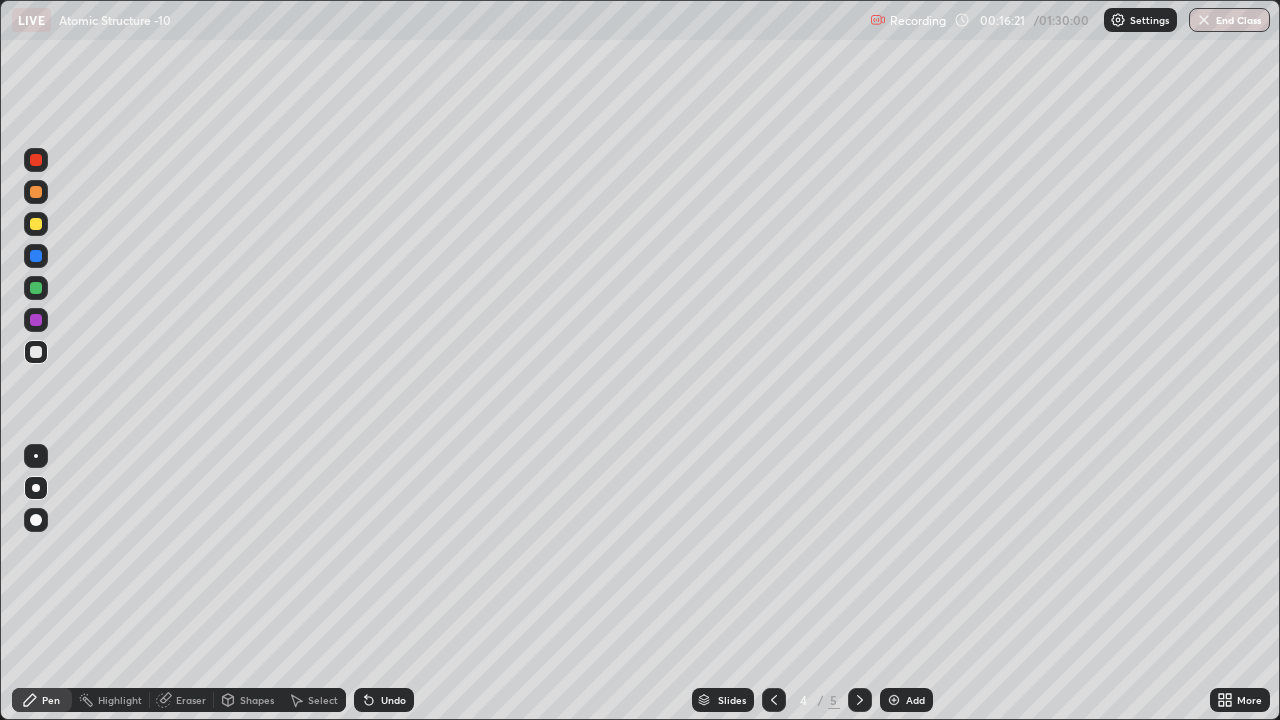 click 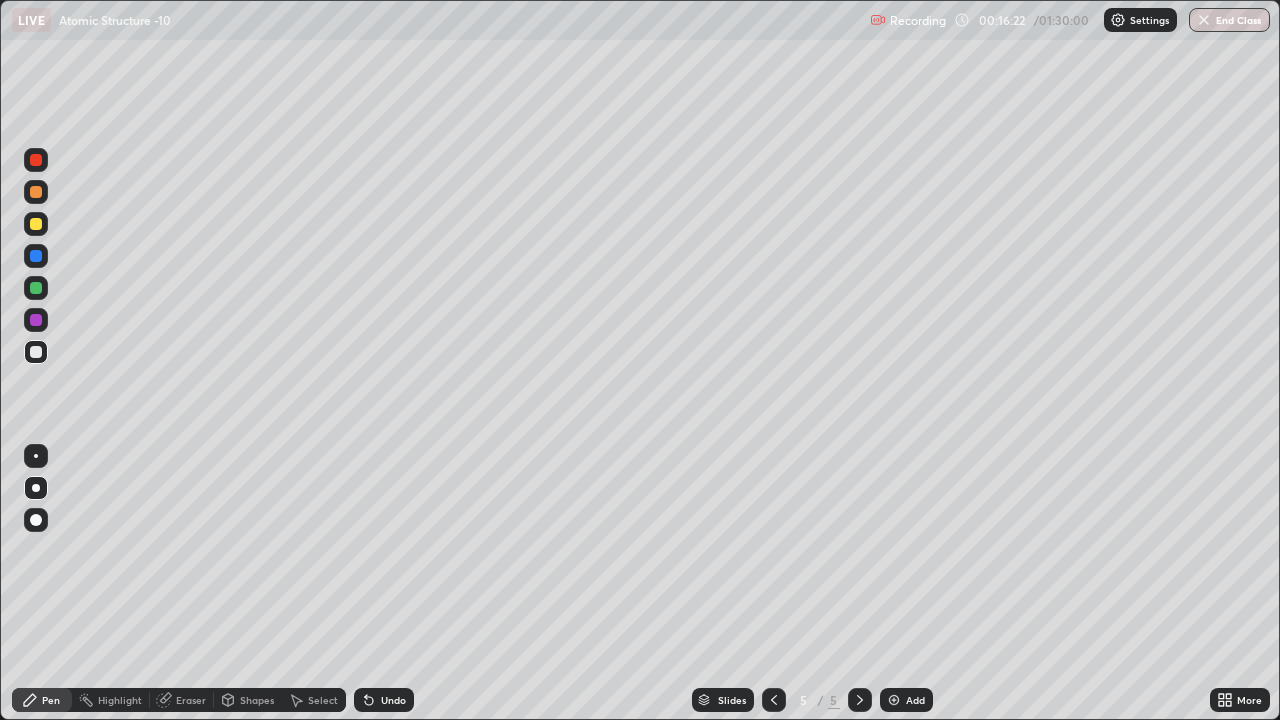 click 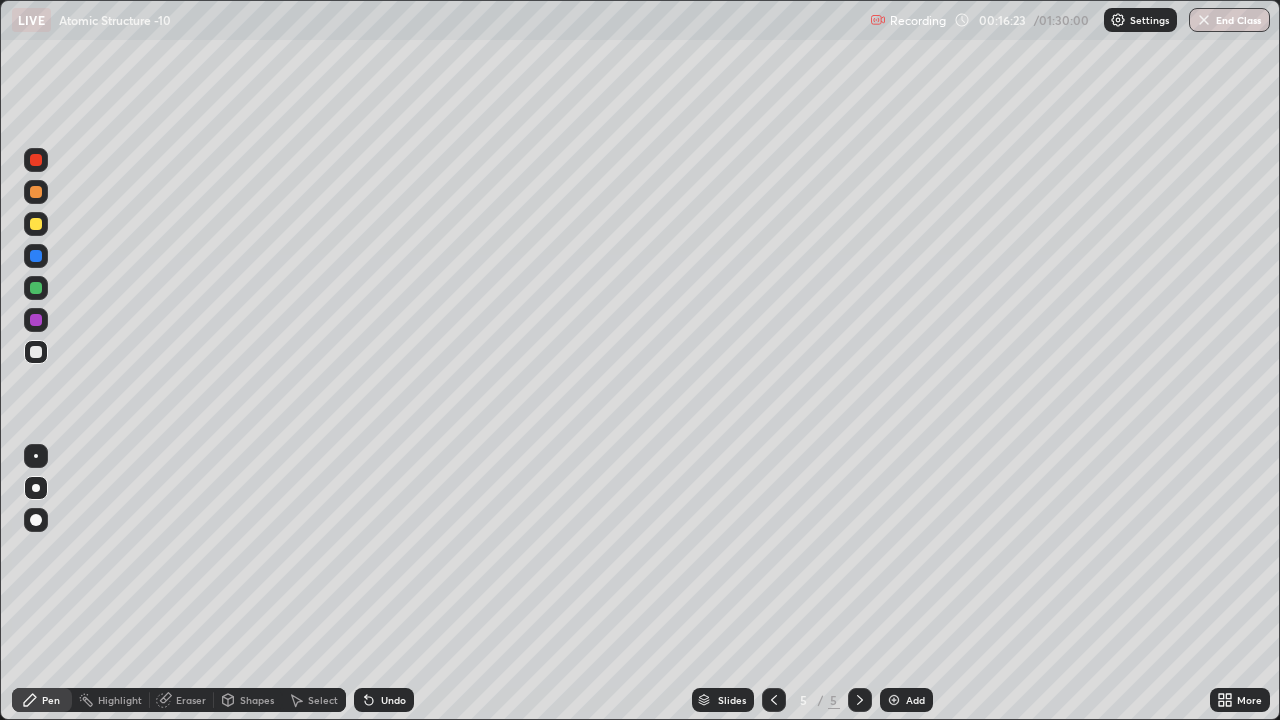 click 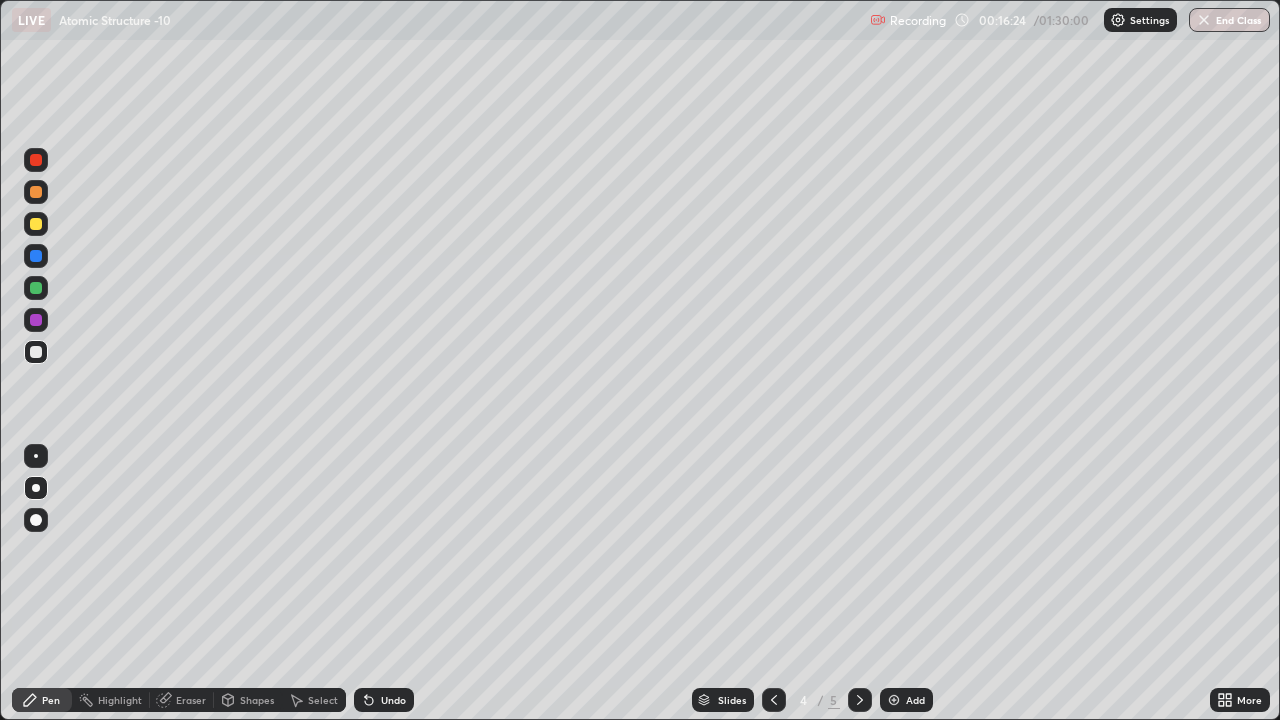 click 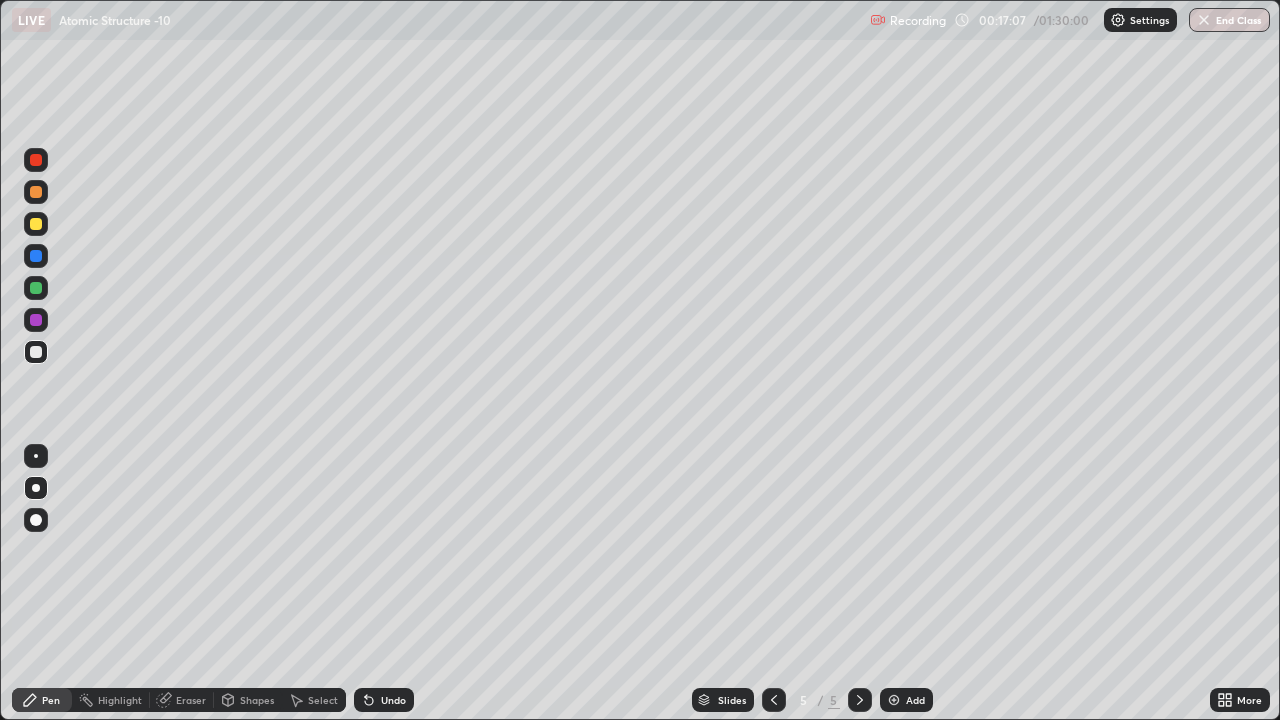 click on "Shapes" at bounding box center (257, 700) 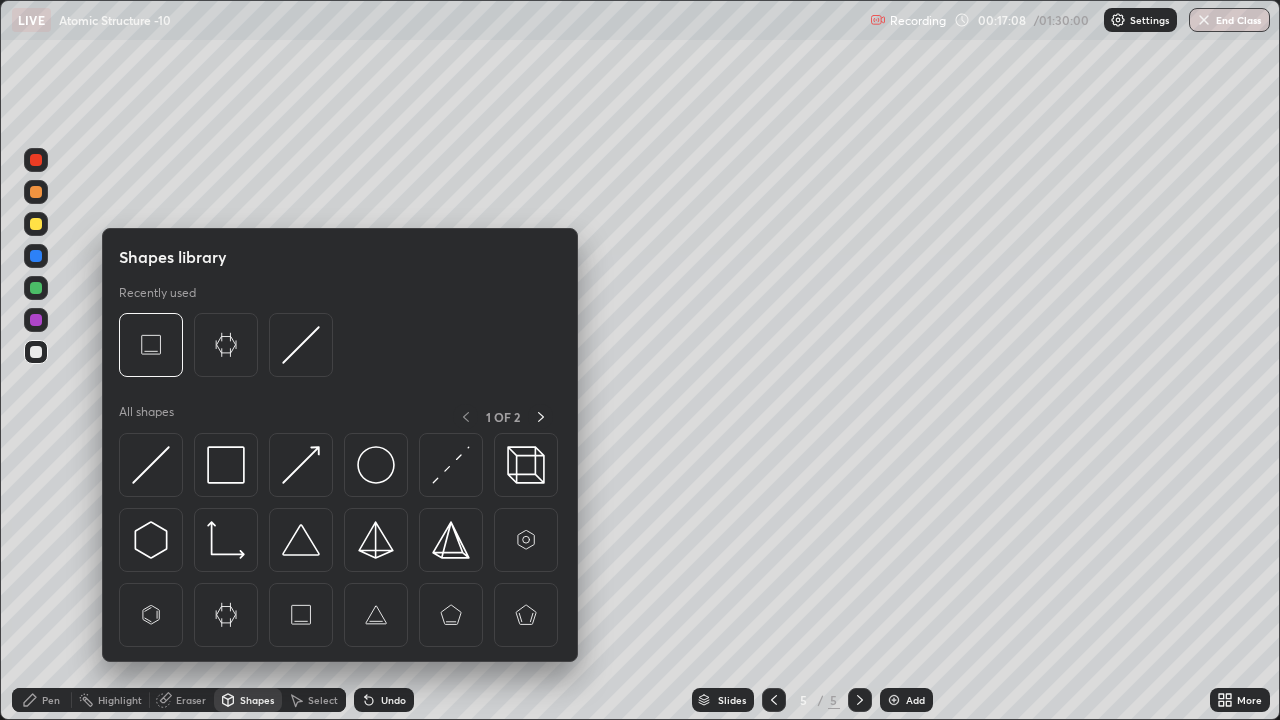 click on "Eraser" at bounding box center [191, 700] 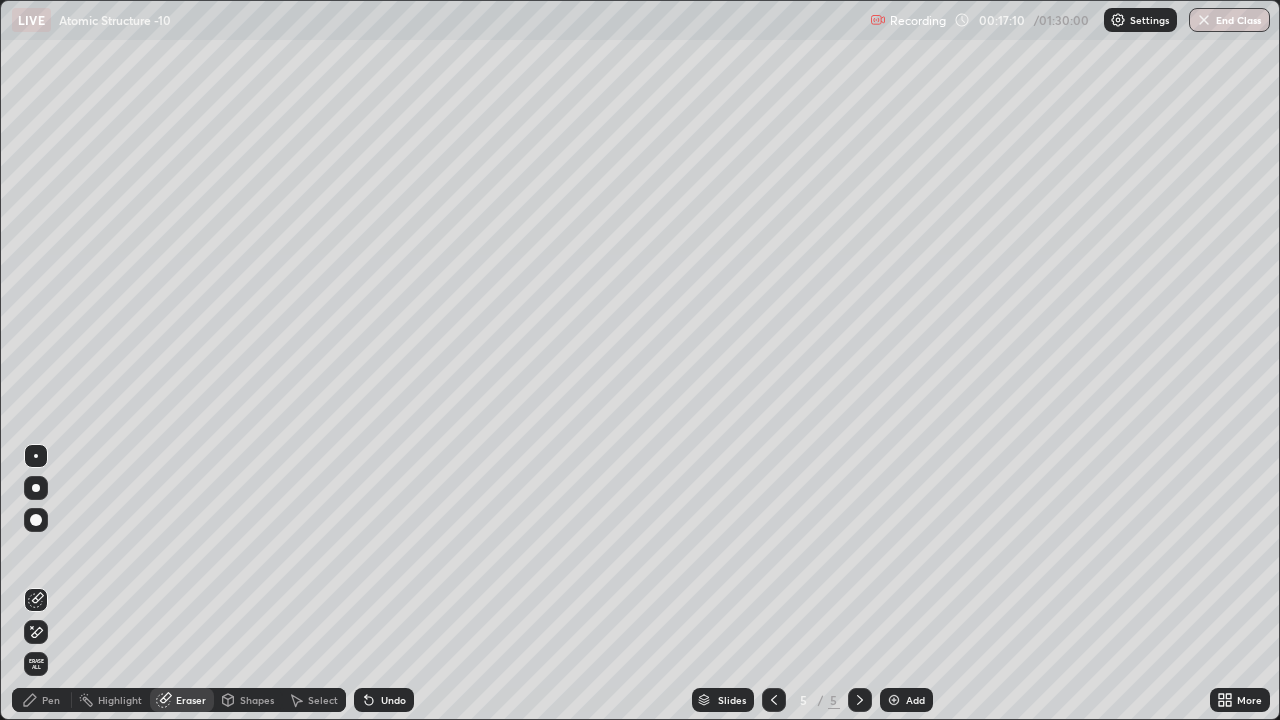 click on "Pen" at bounding box center [51, 700] 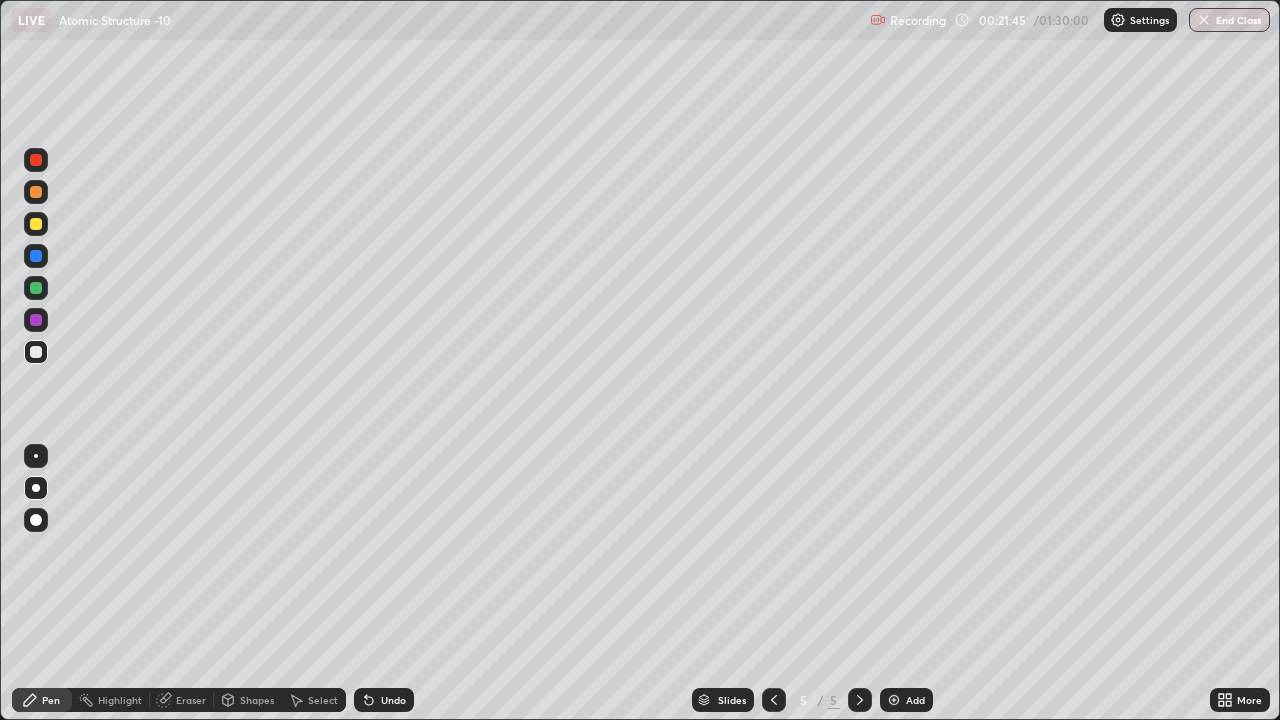 click 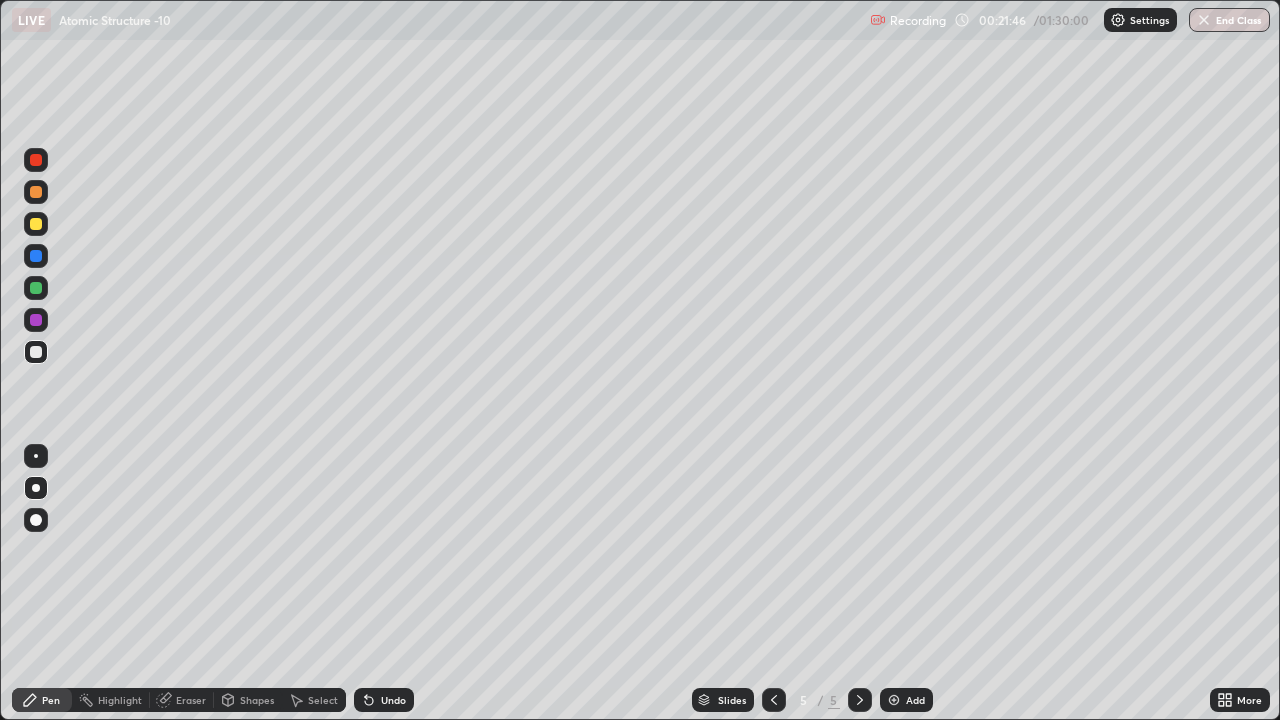 click on "Add" at bounding box center (915, 700) 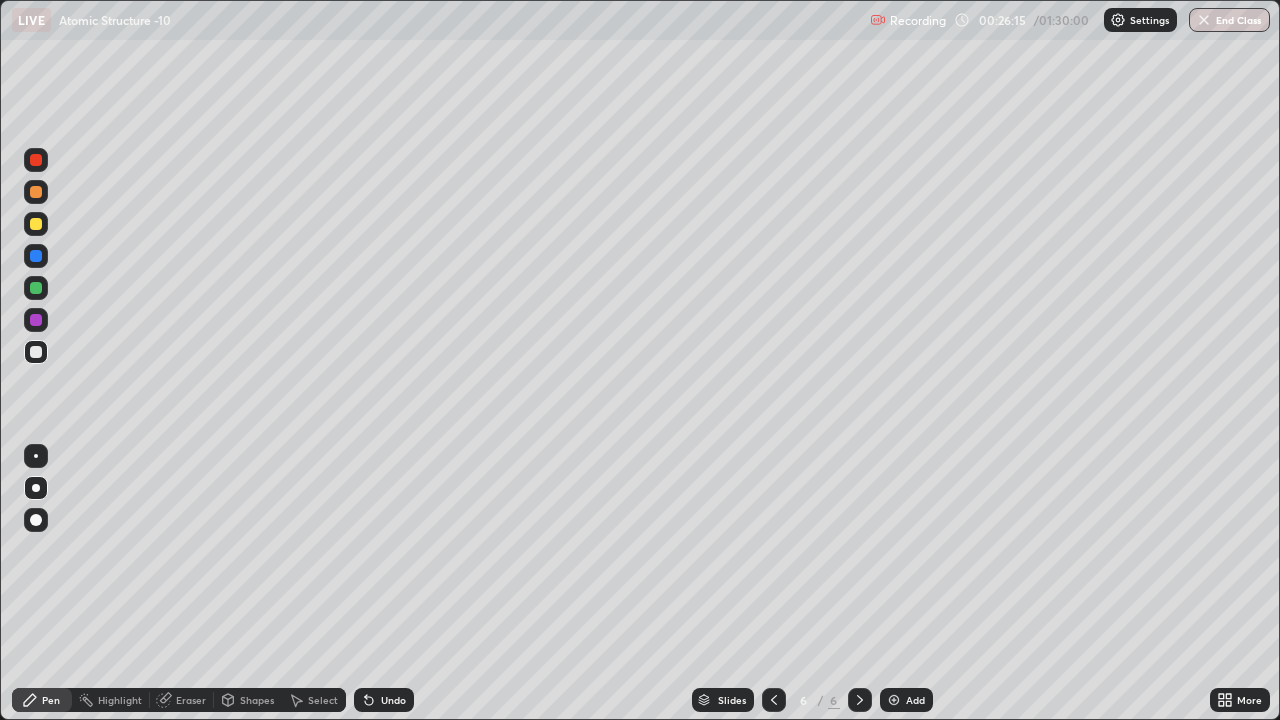 click at bounding box center (774, 700) 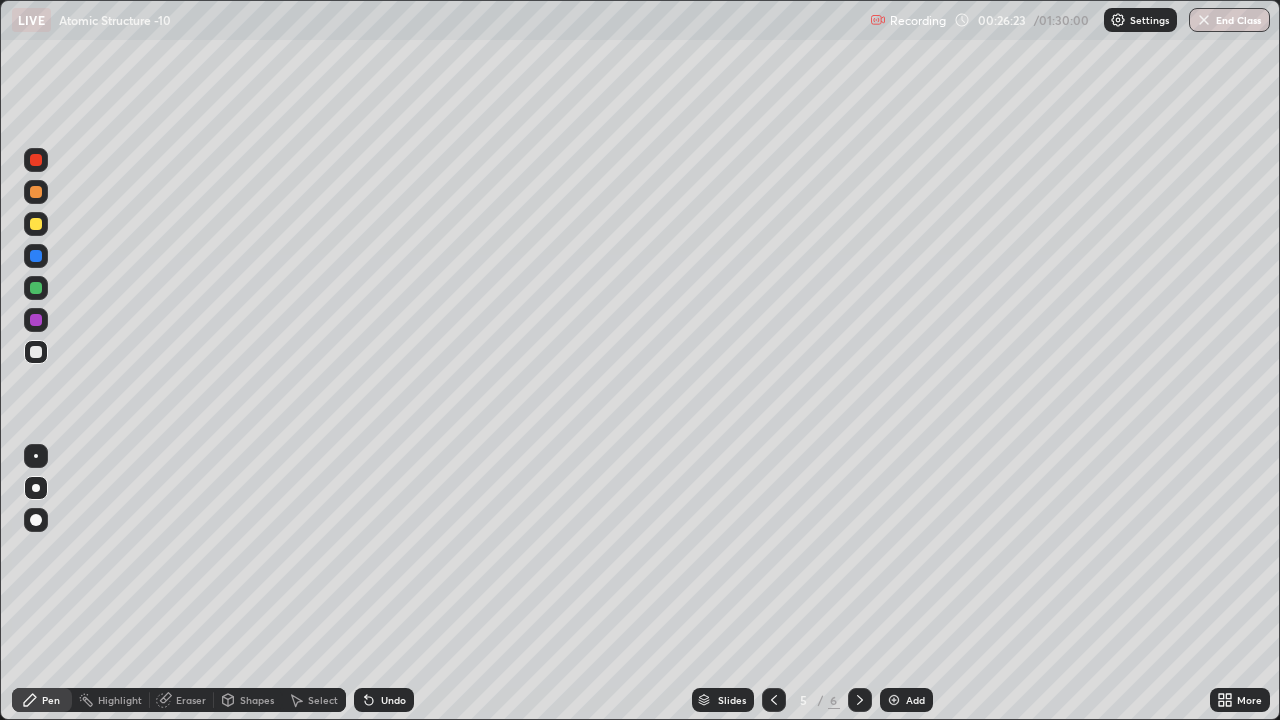 click 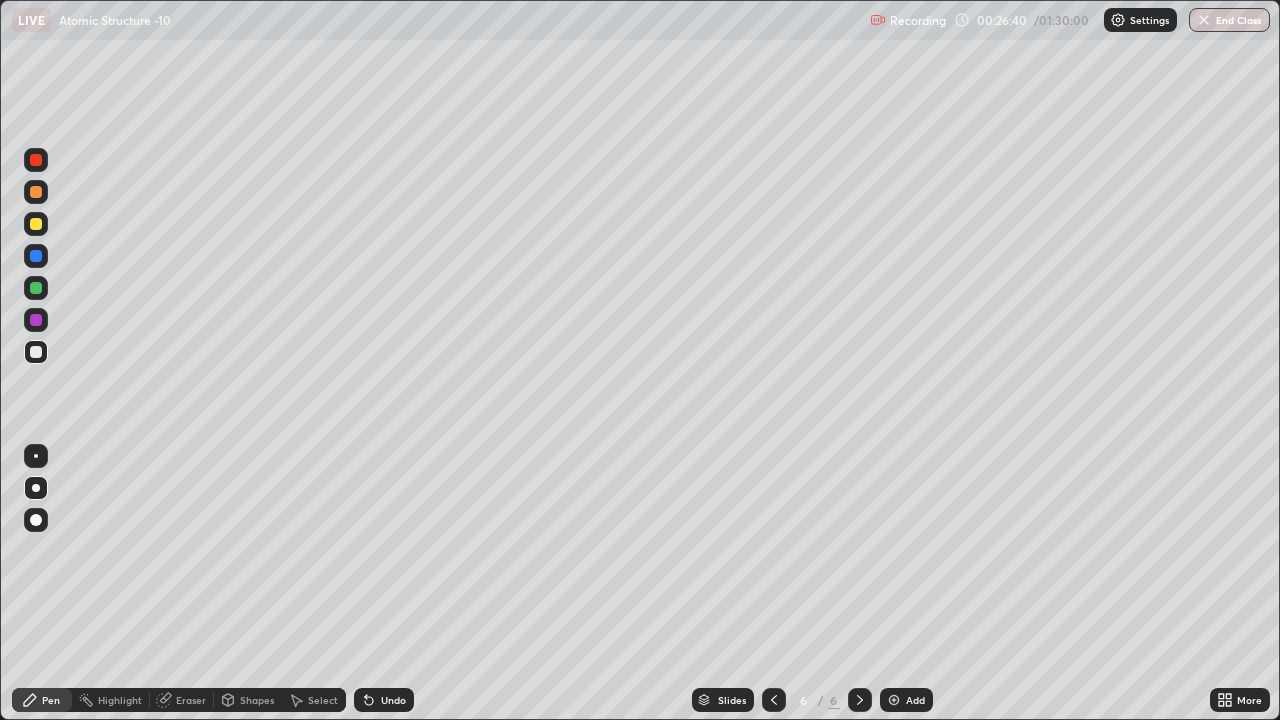 click 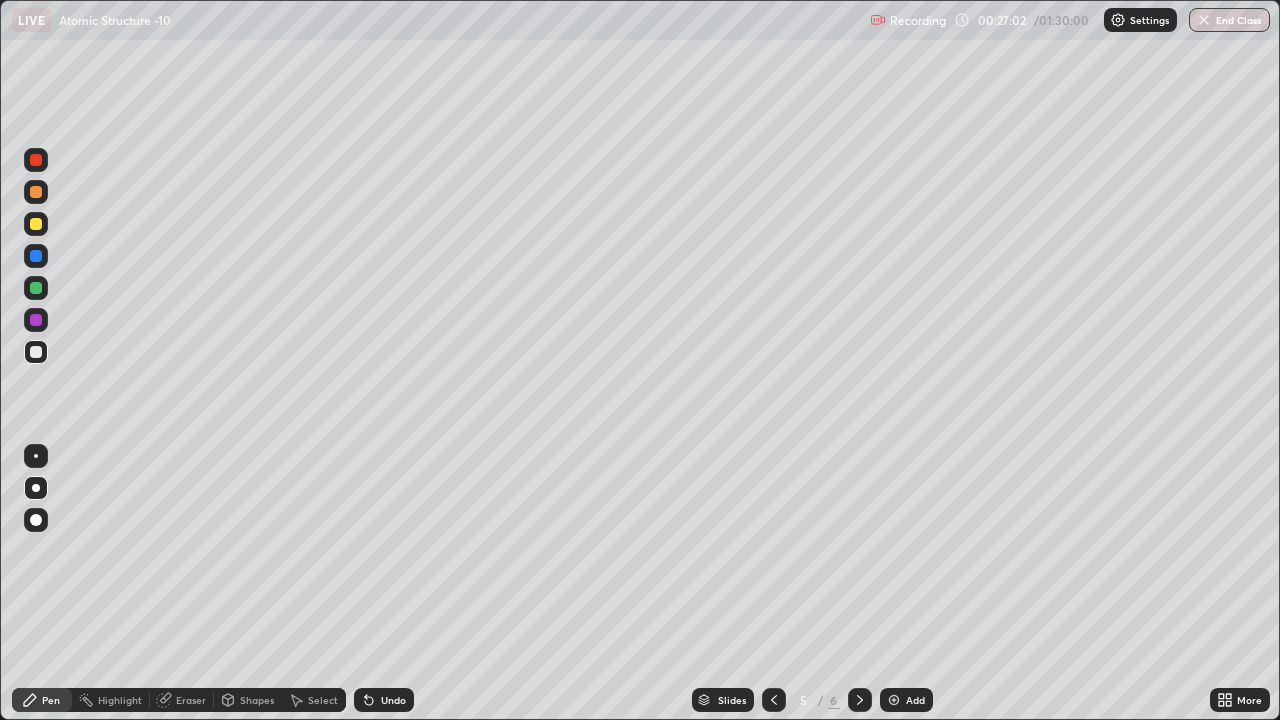 click 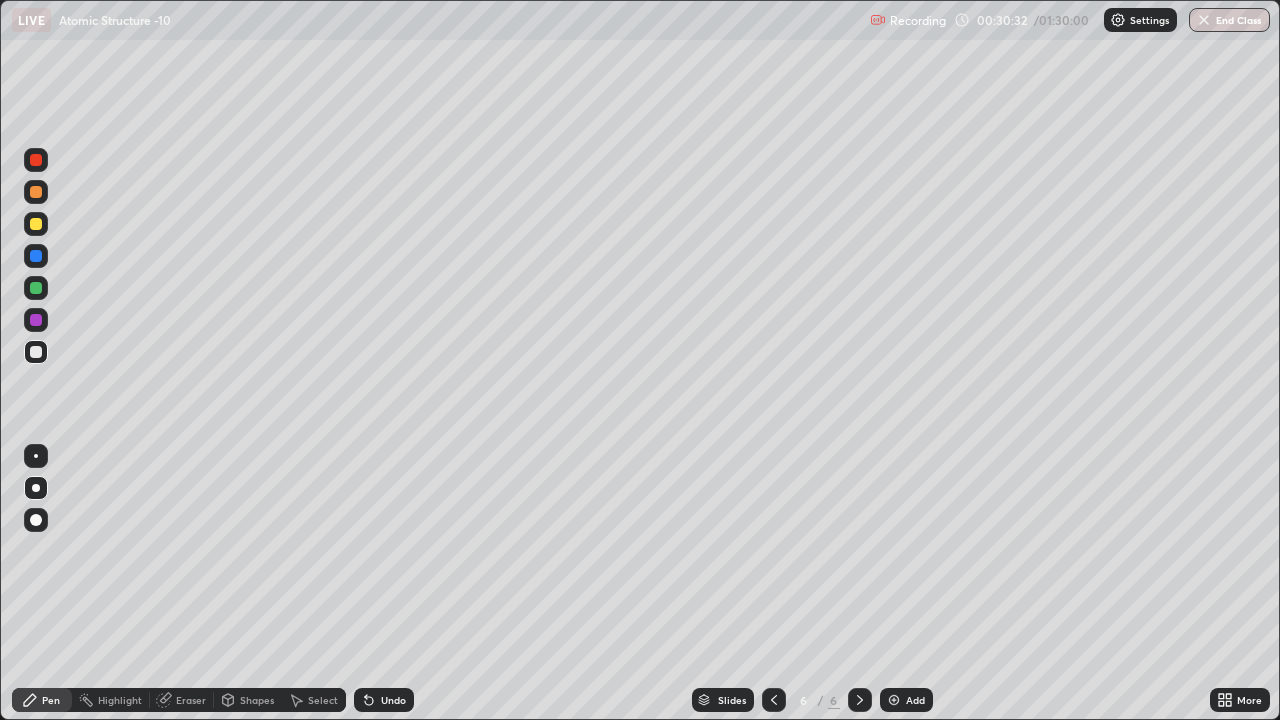 click 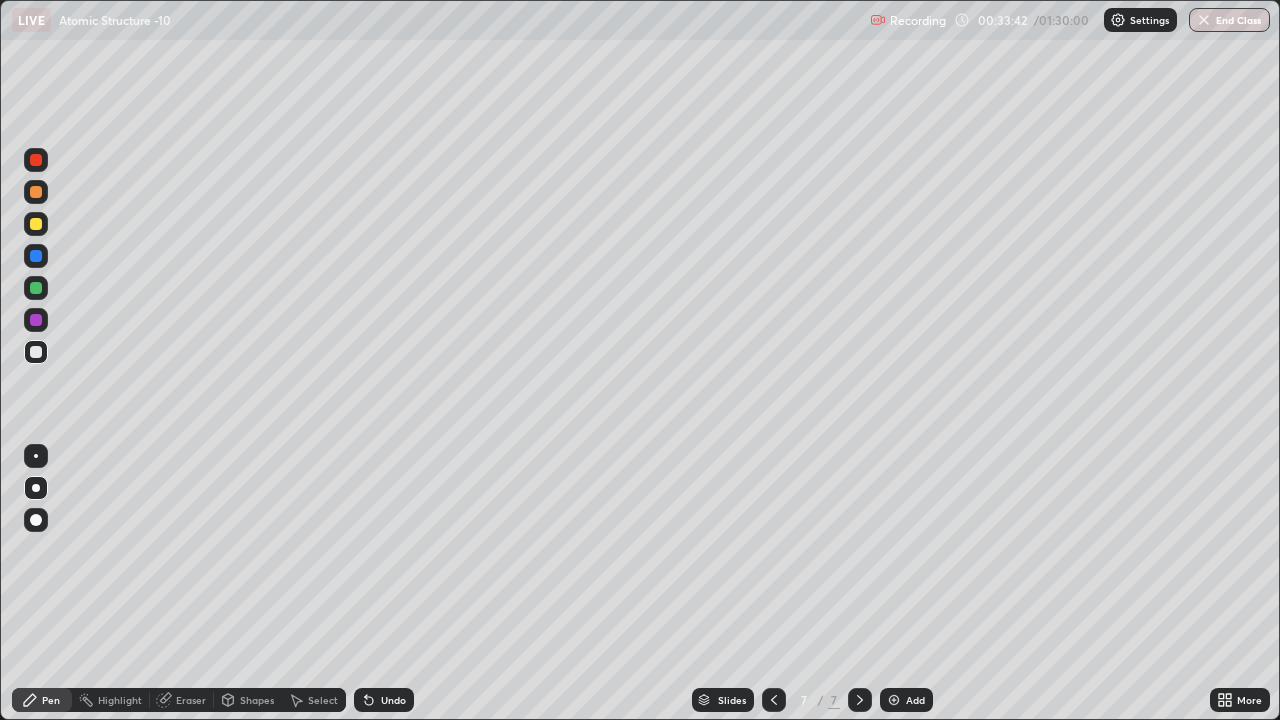 click 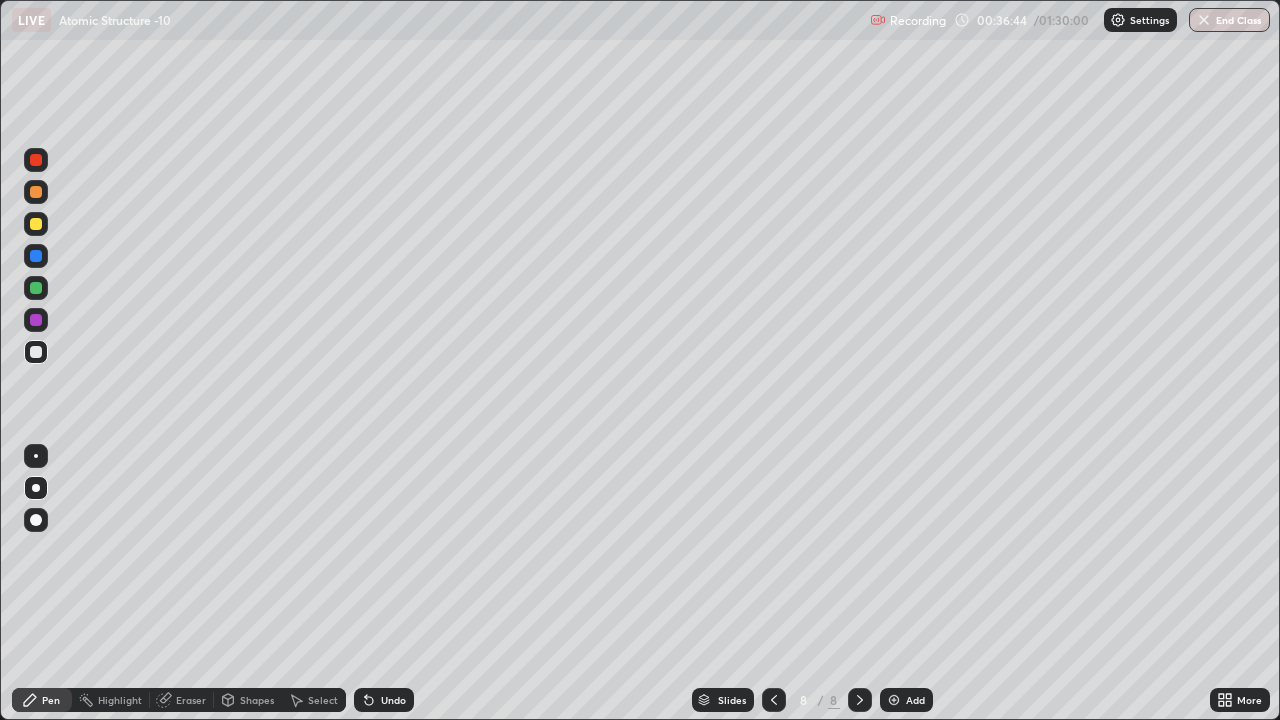click 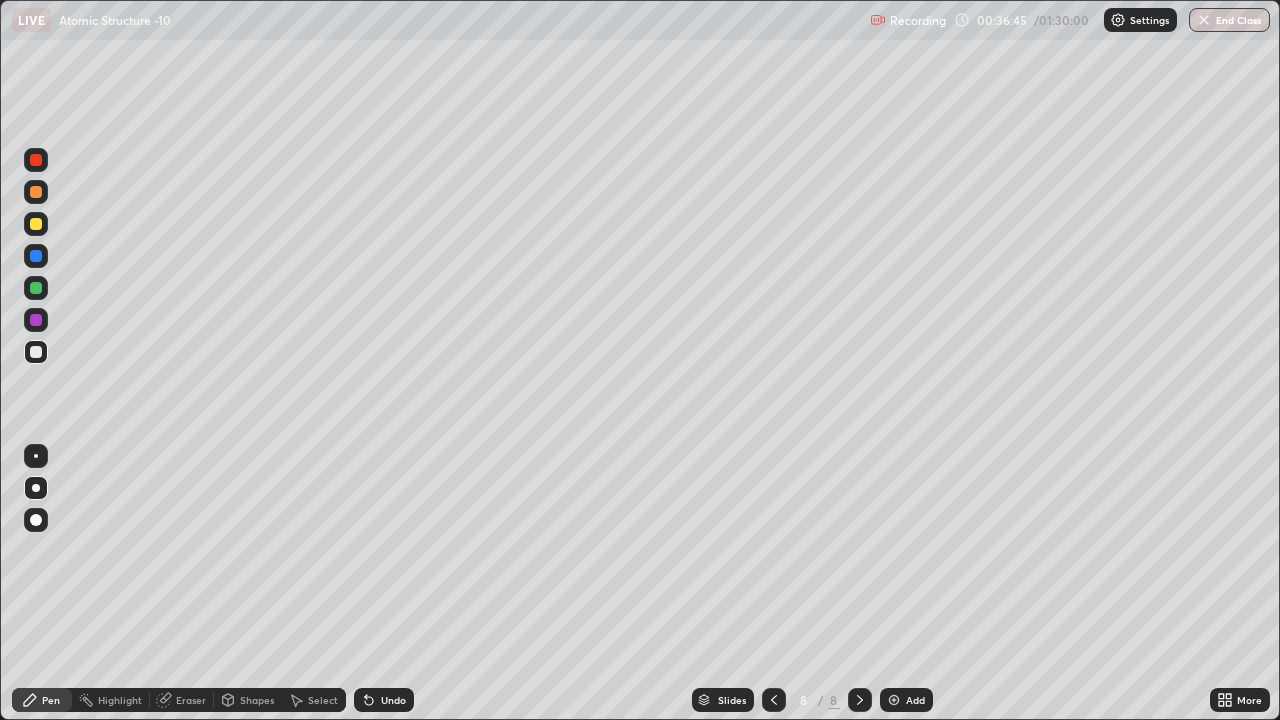 click on "Add" at bounding box center (906, 700) 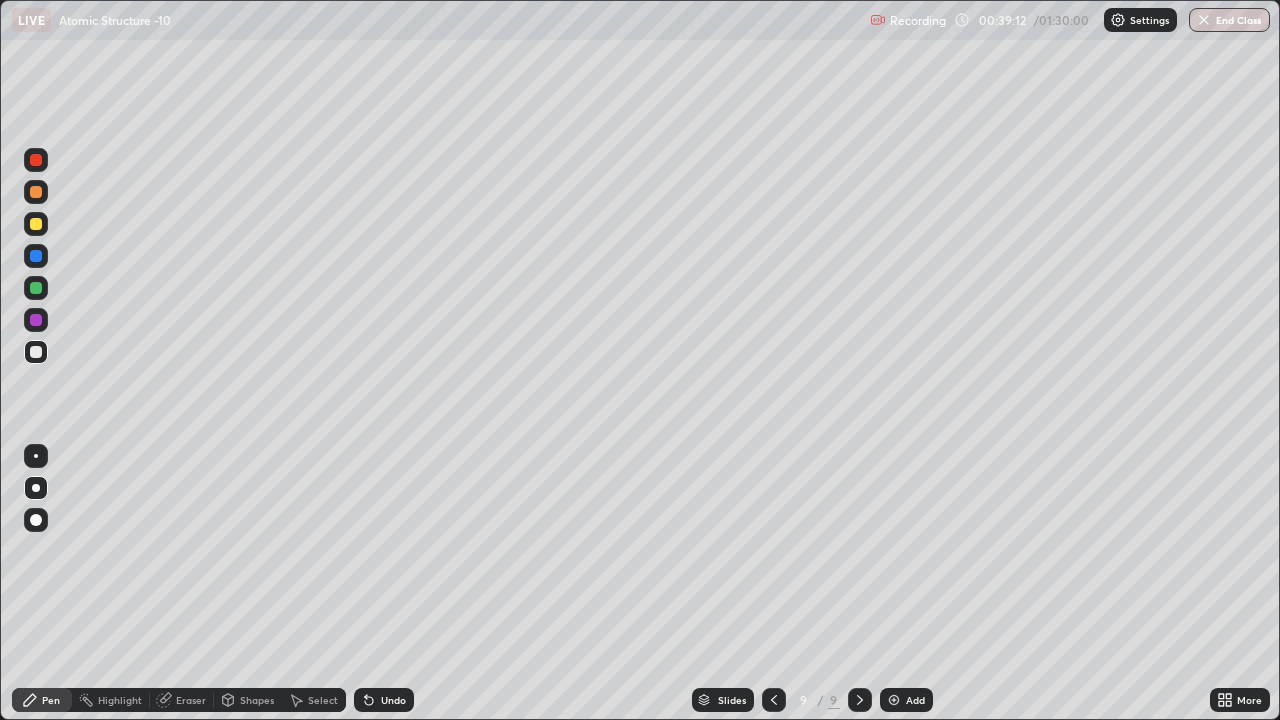 click 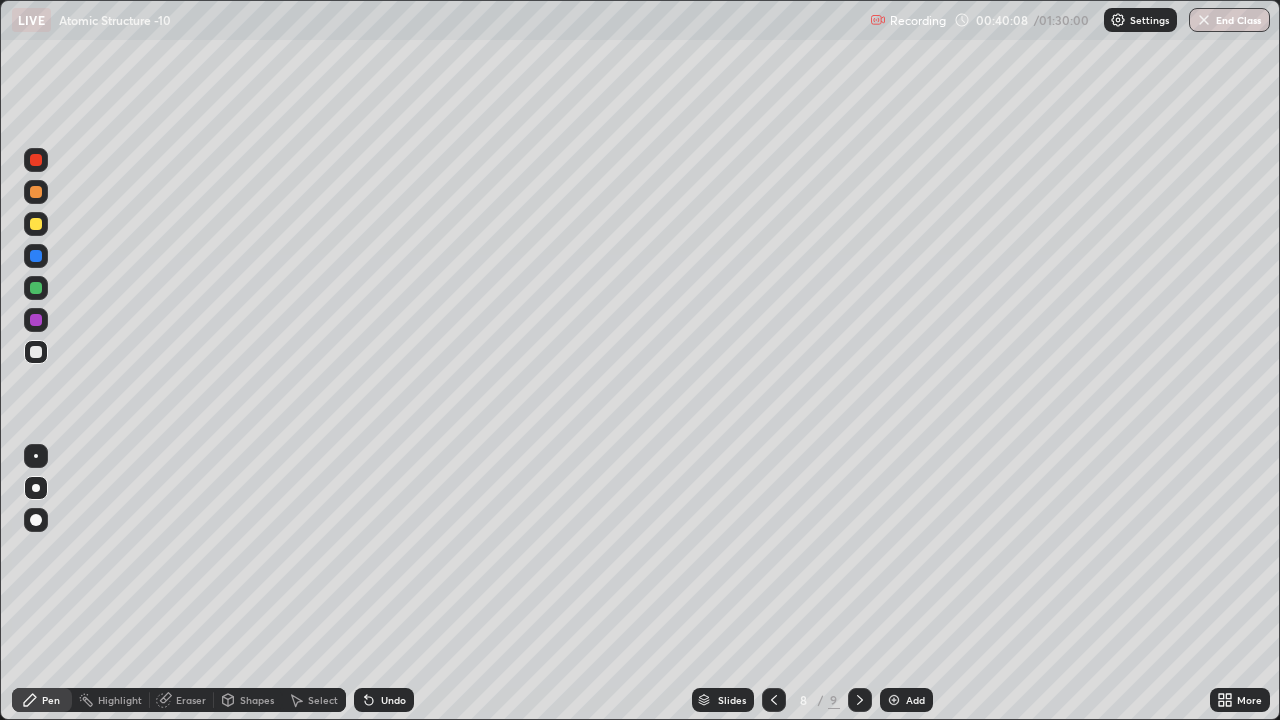 click 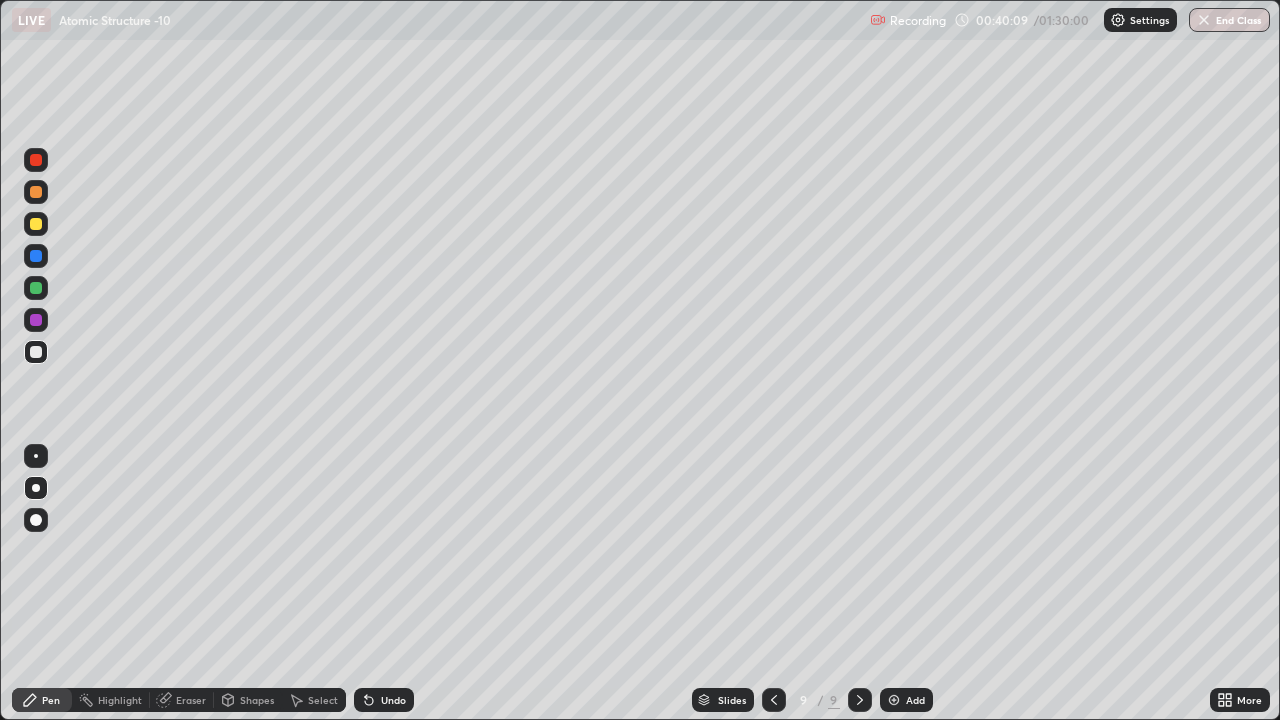 click 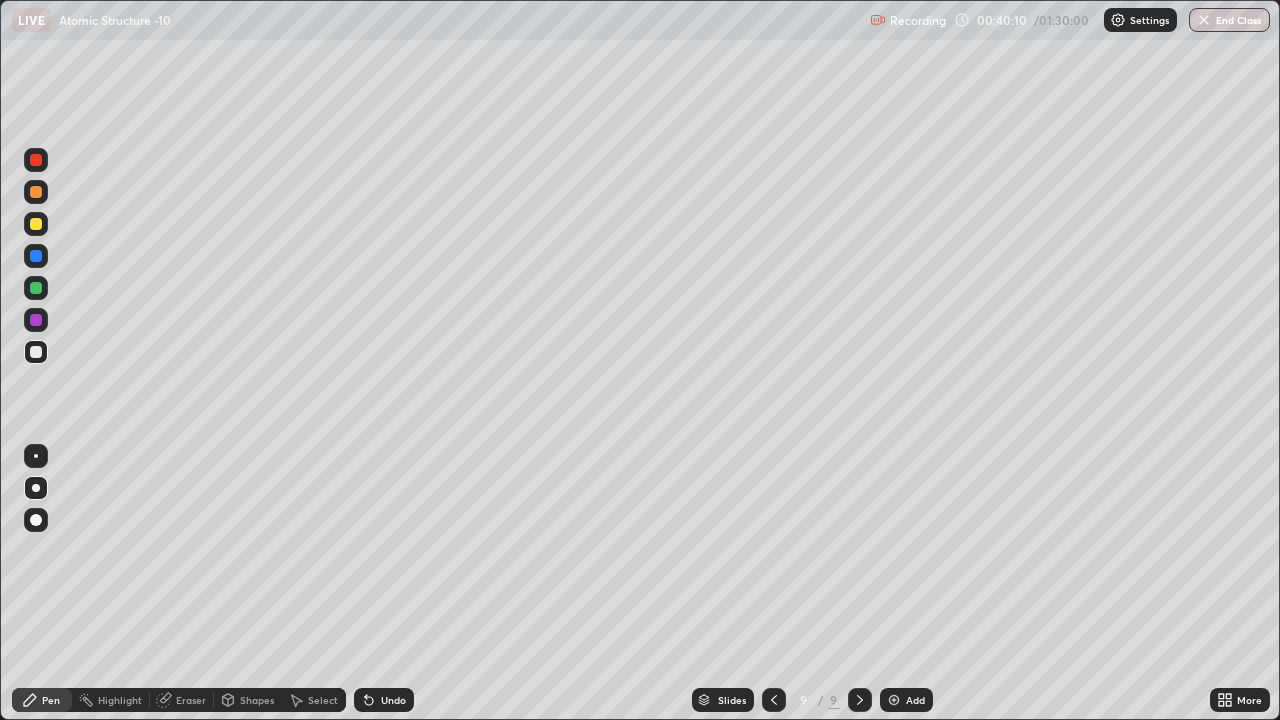 click on "Add" at bounding box center [915, 700] 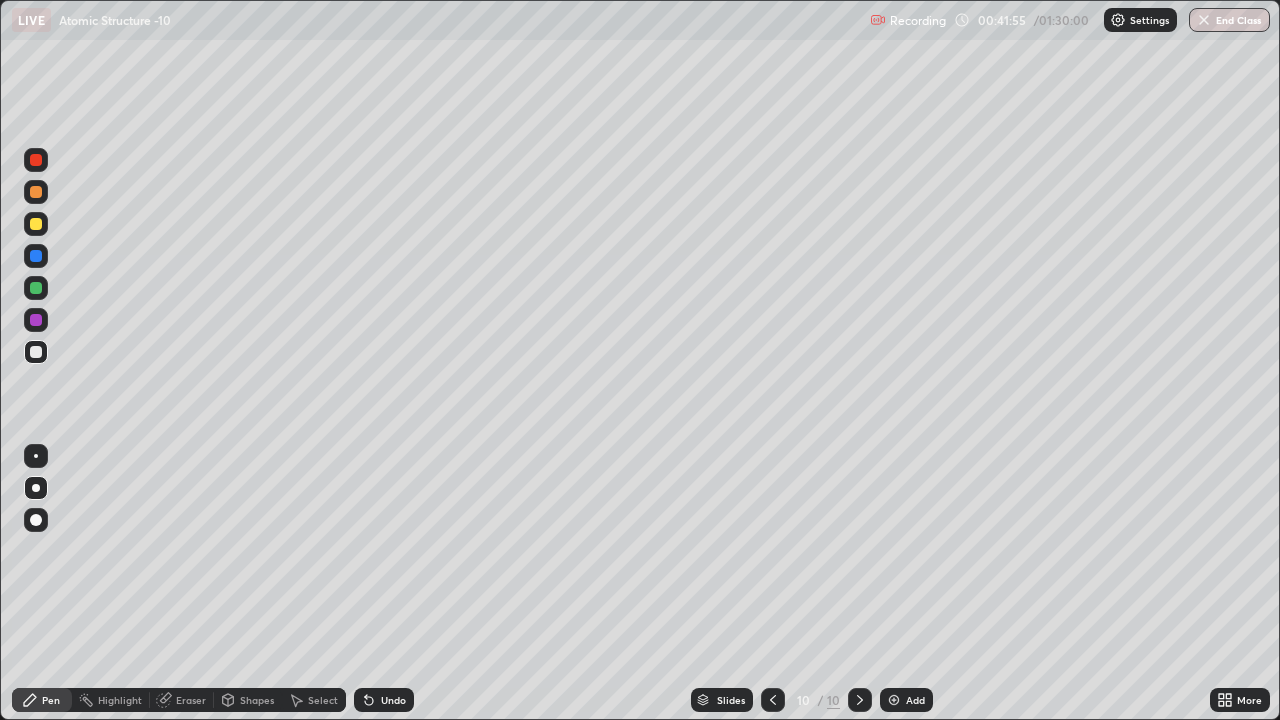 click 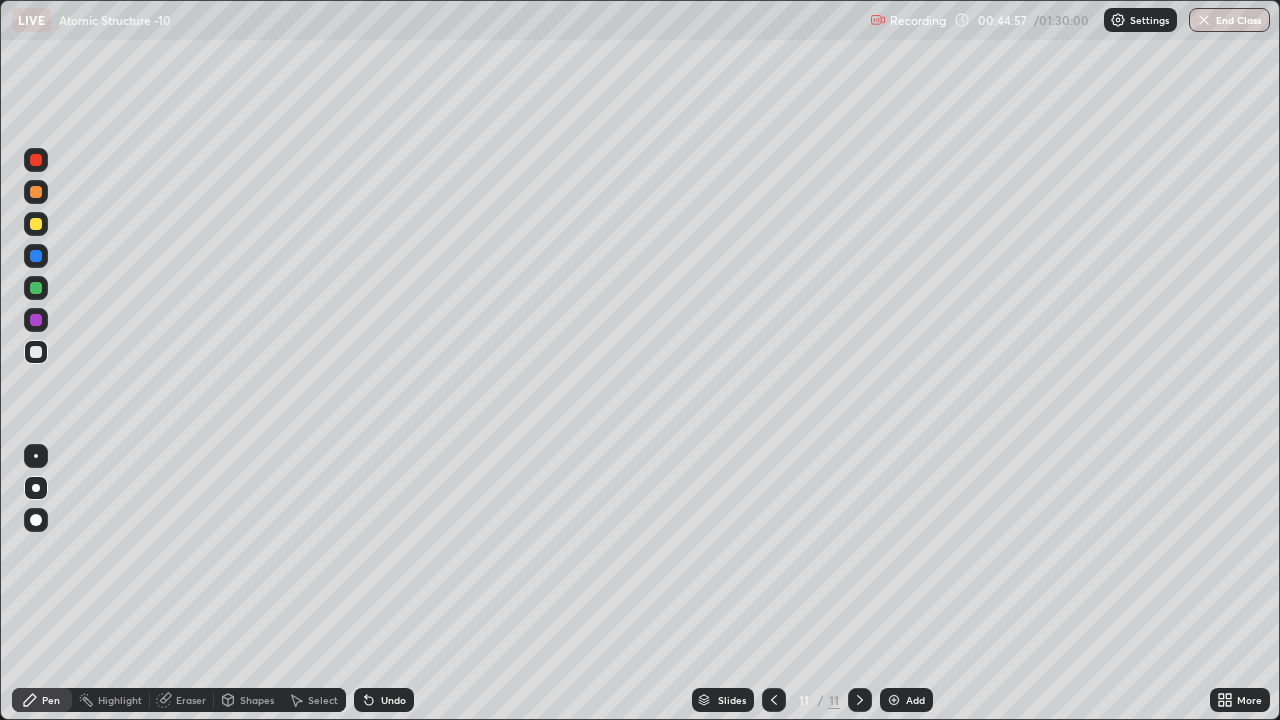 click 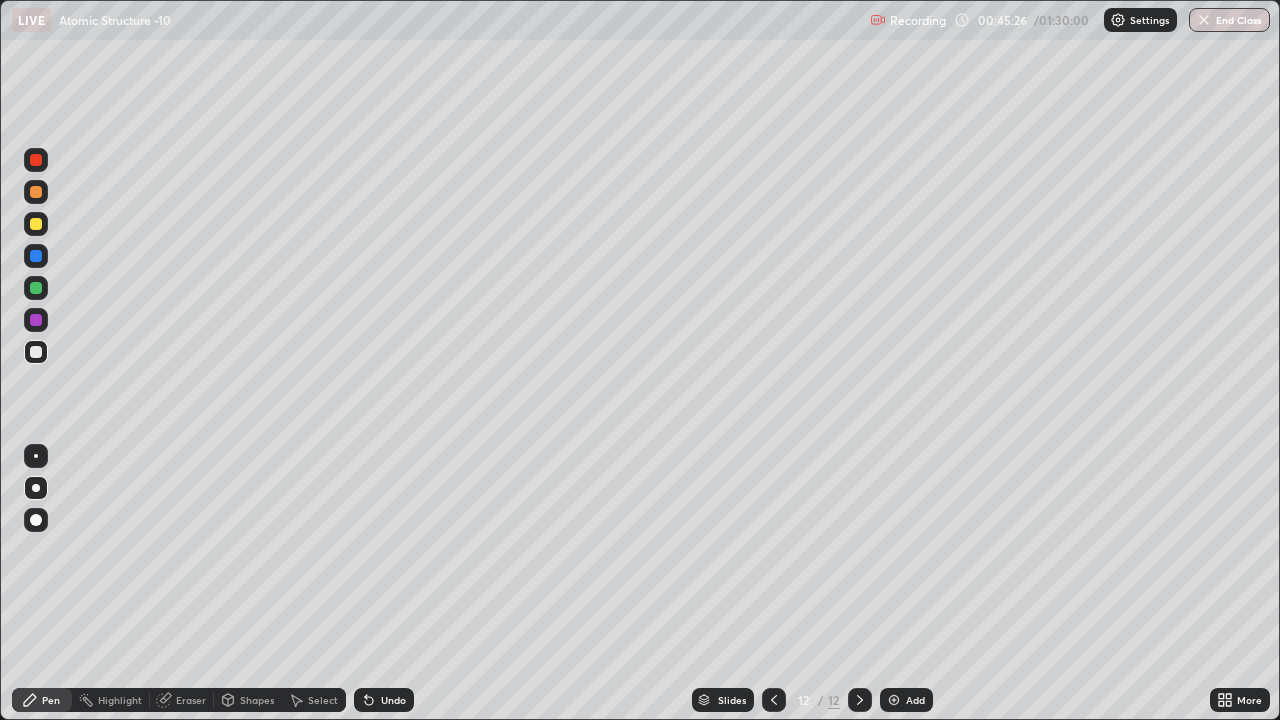 click 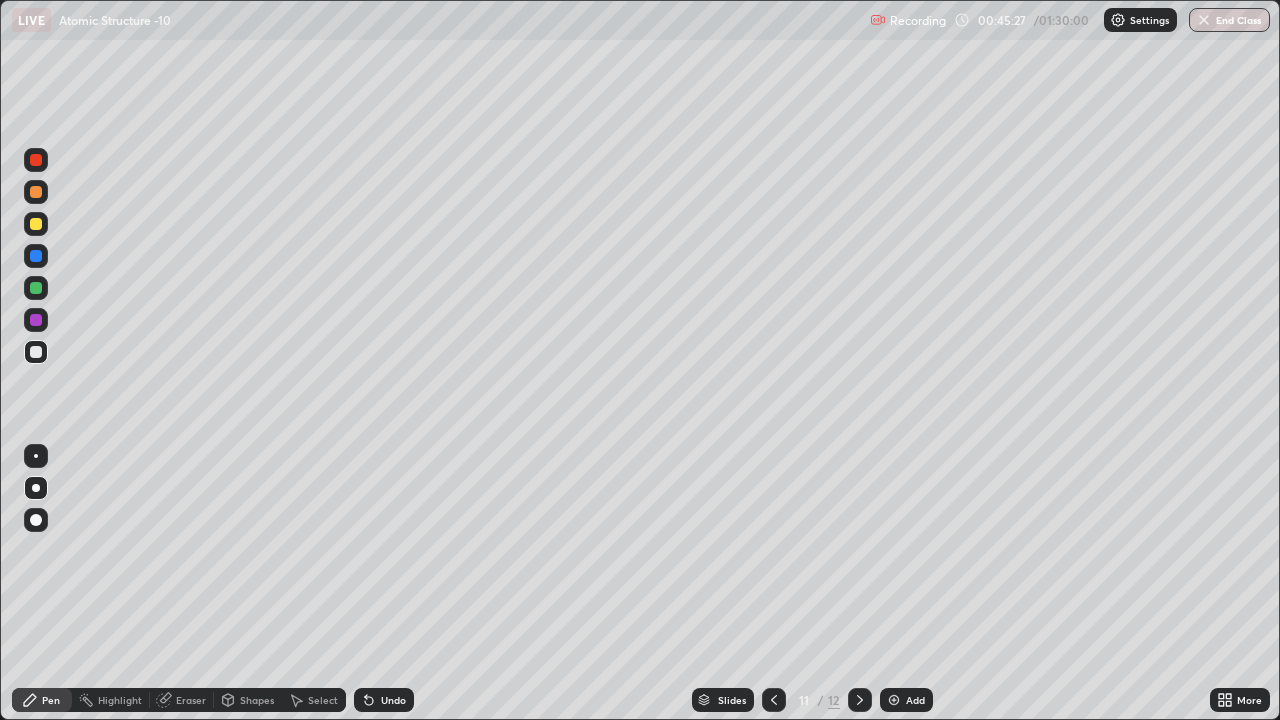 click 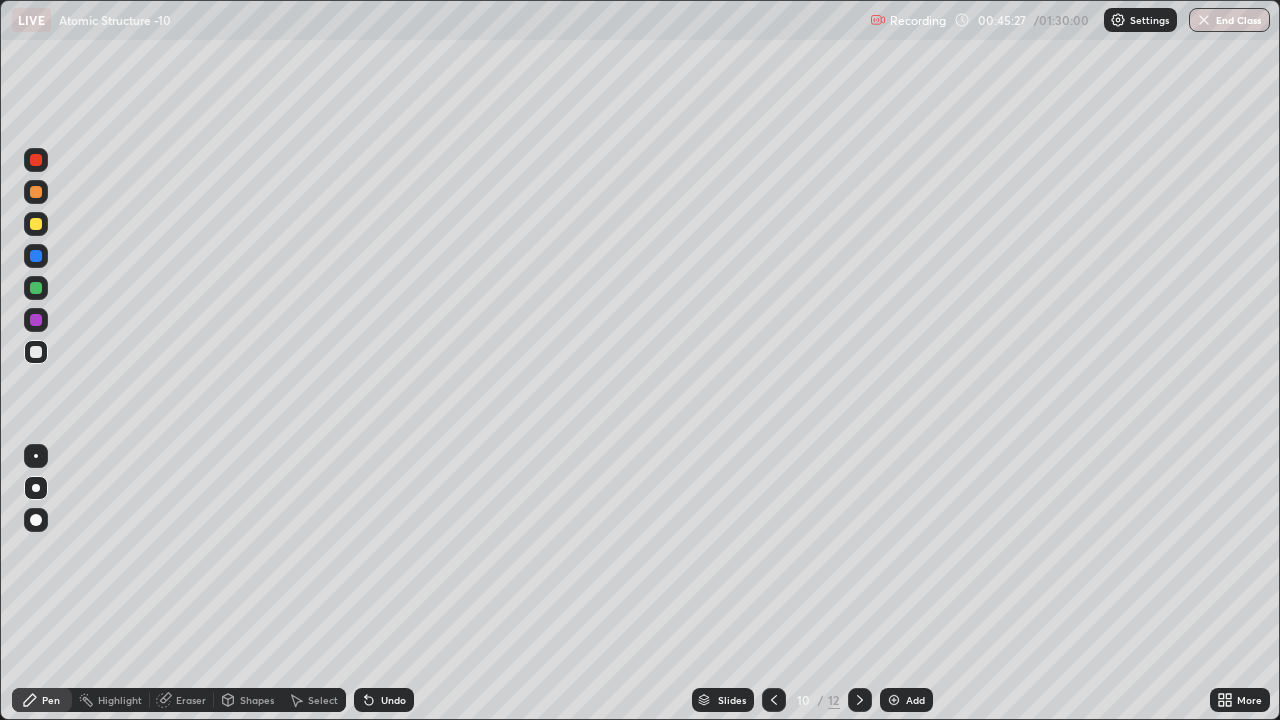 click 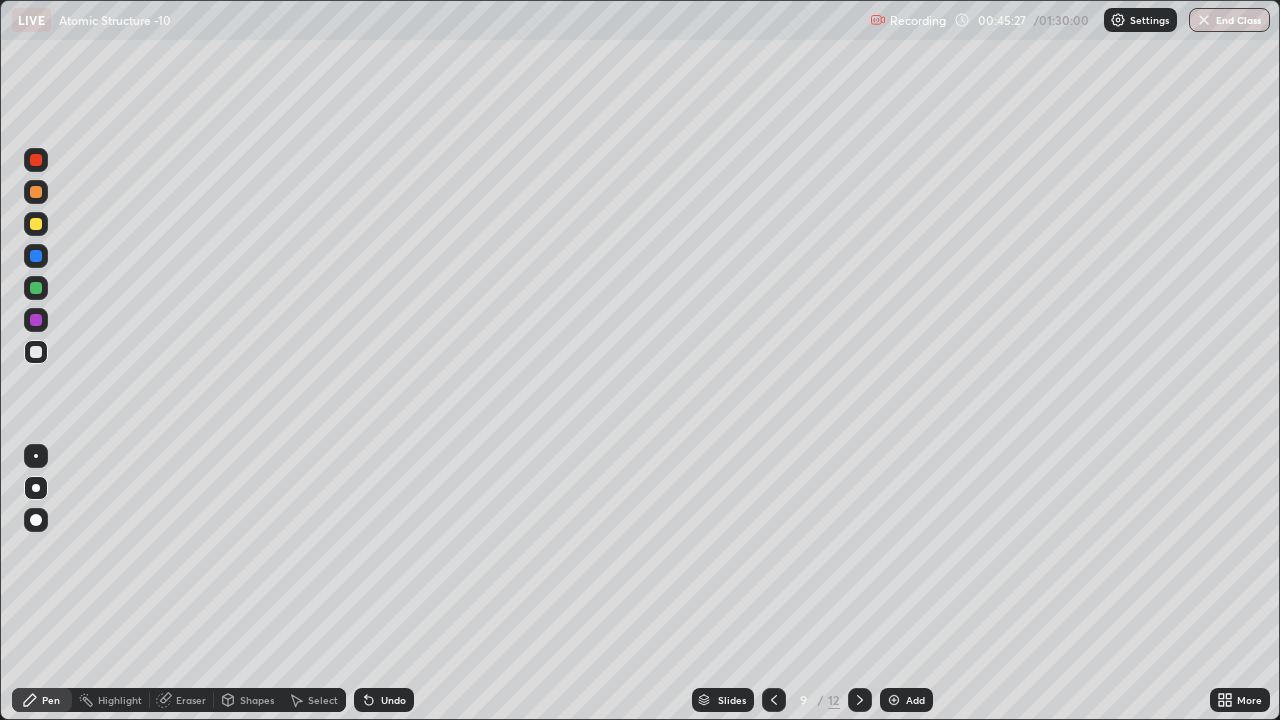 click 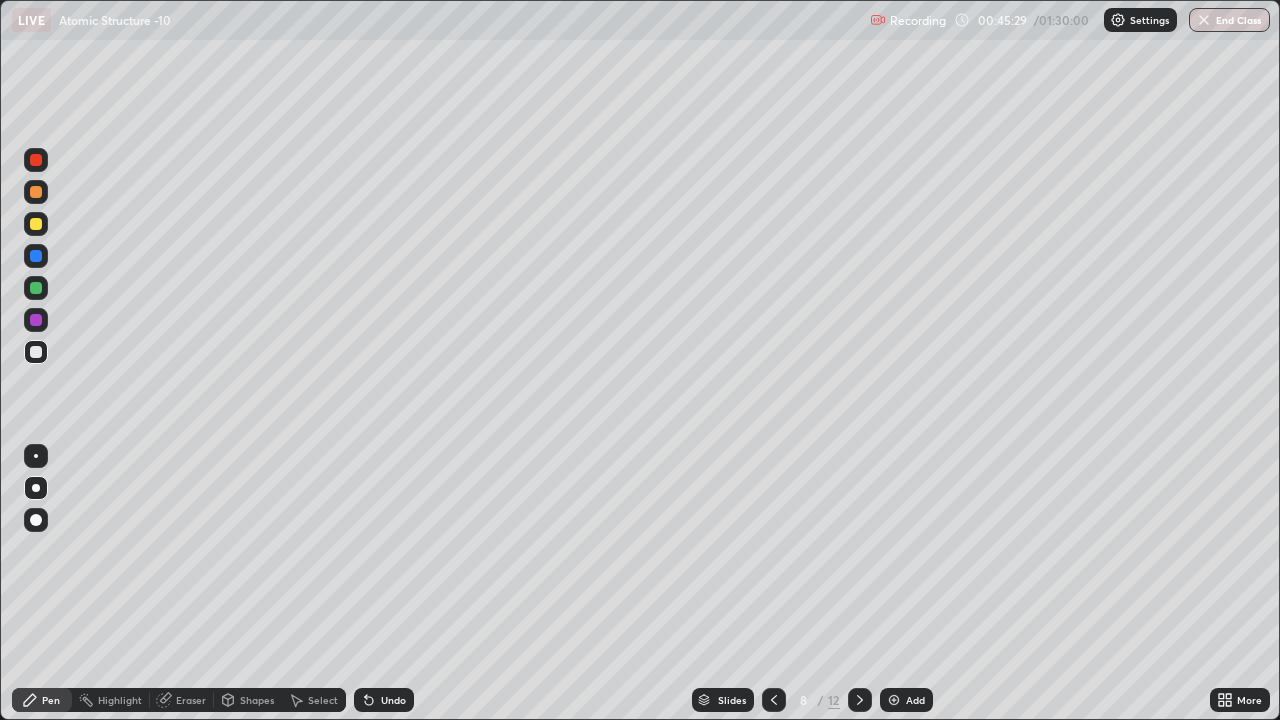 click at bounding box center [774, 700] 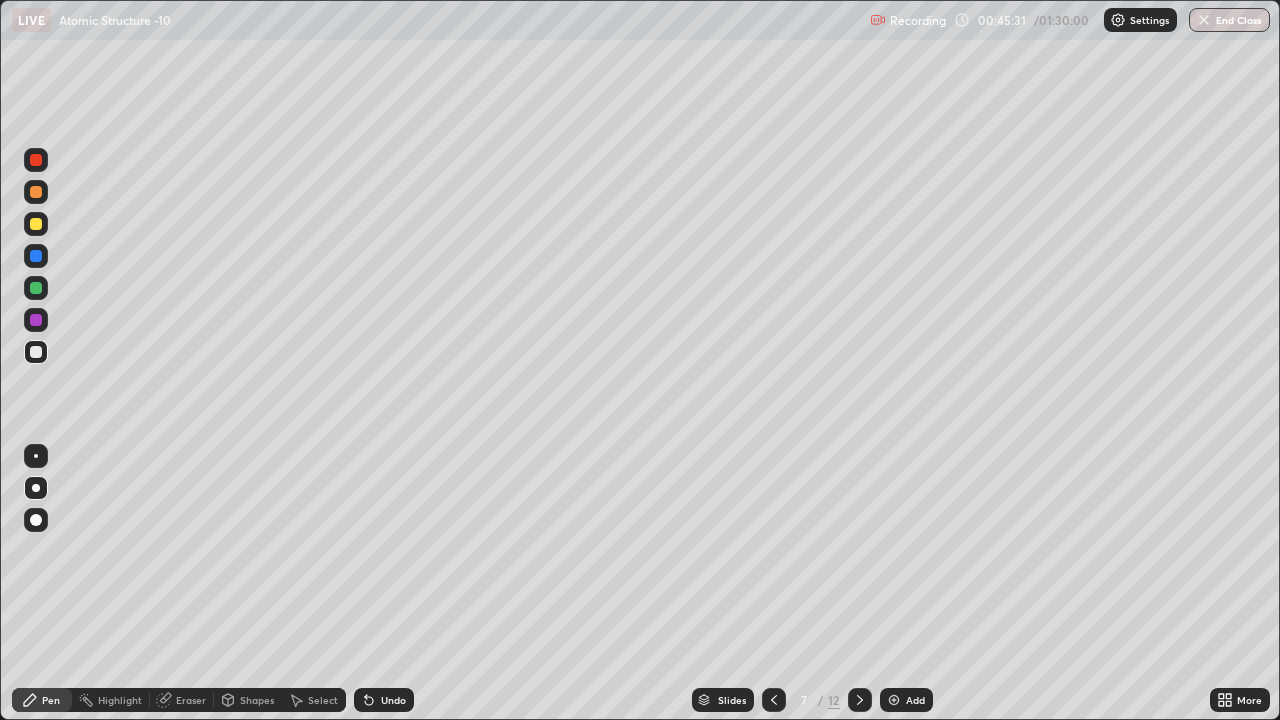 click 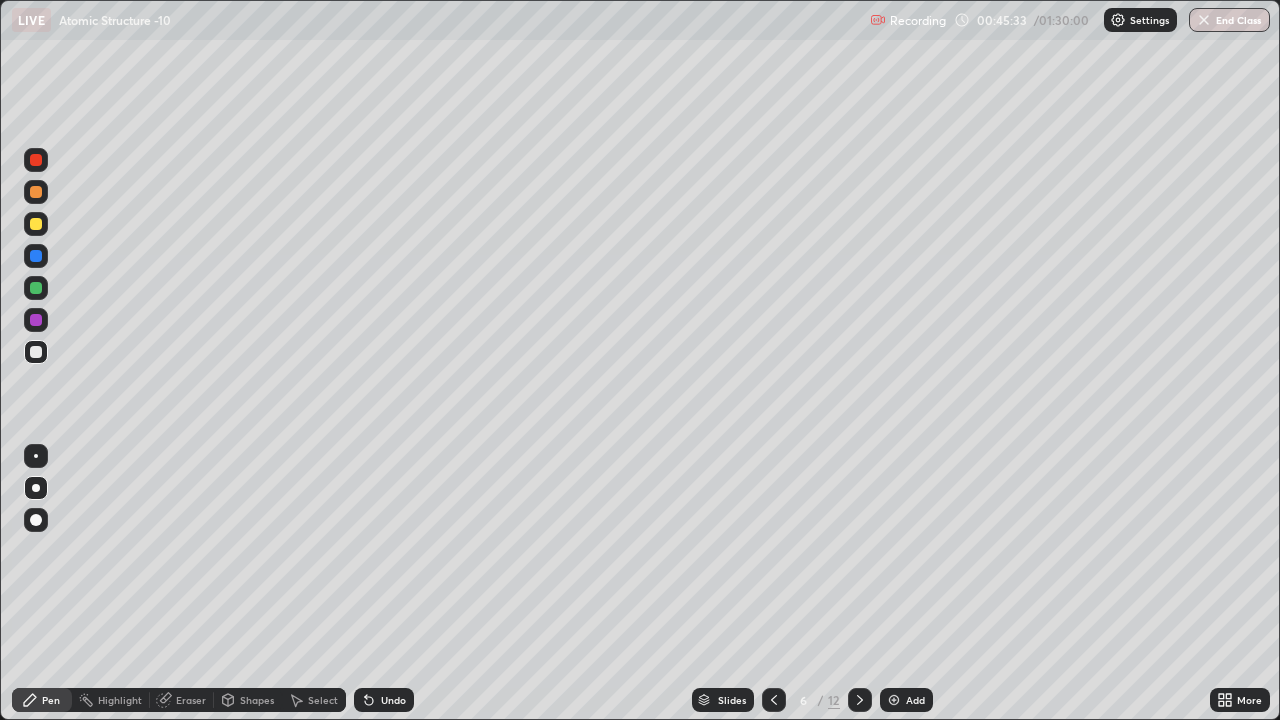 click 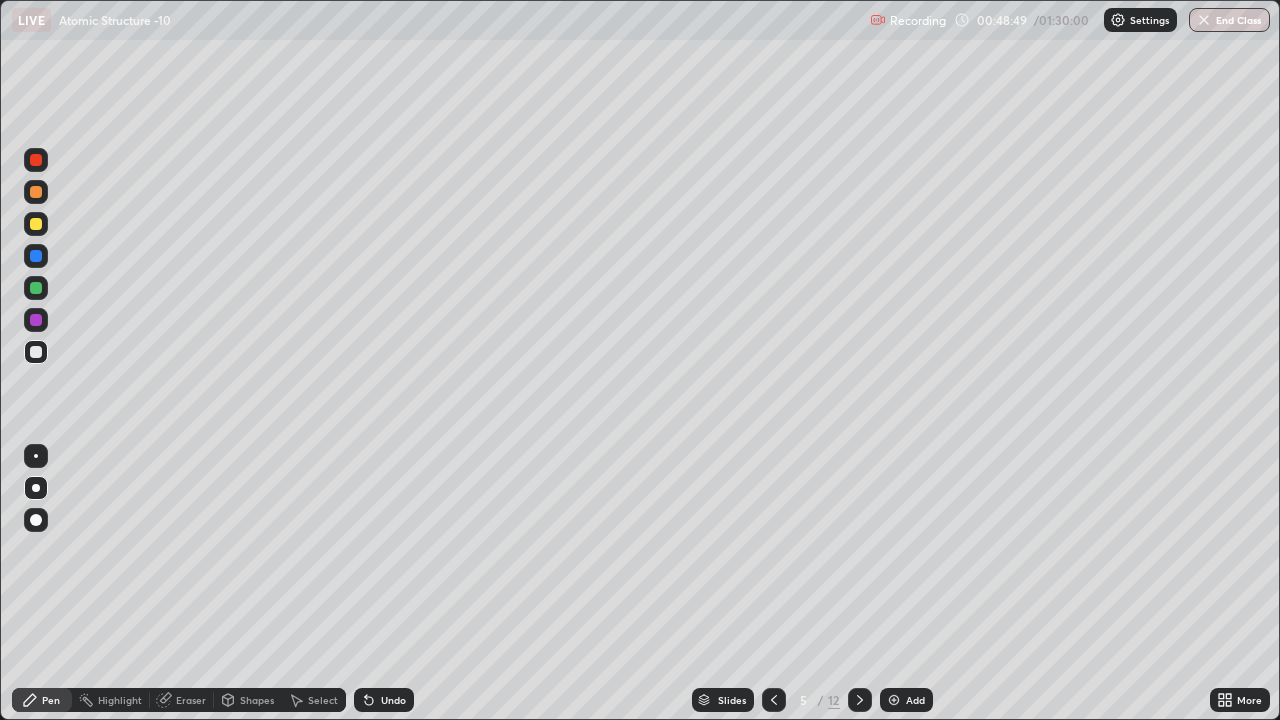 click 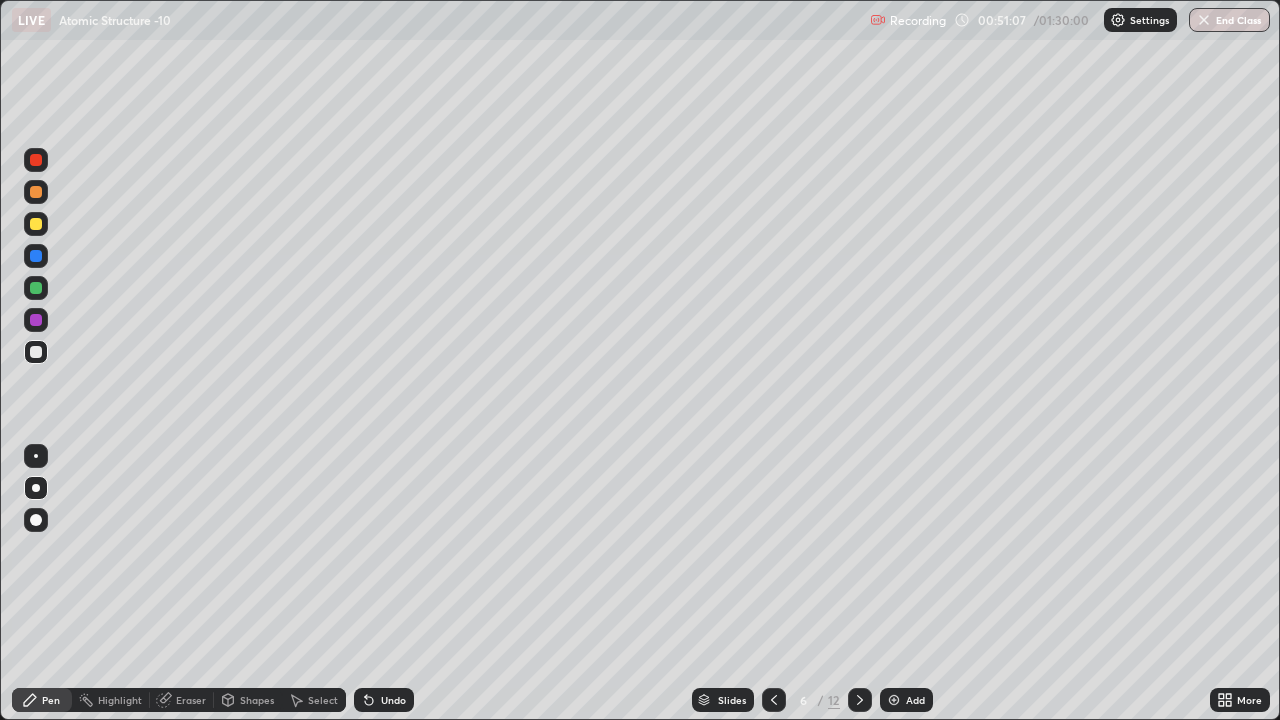 click at bounding box center (860, 700) 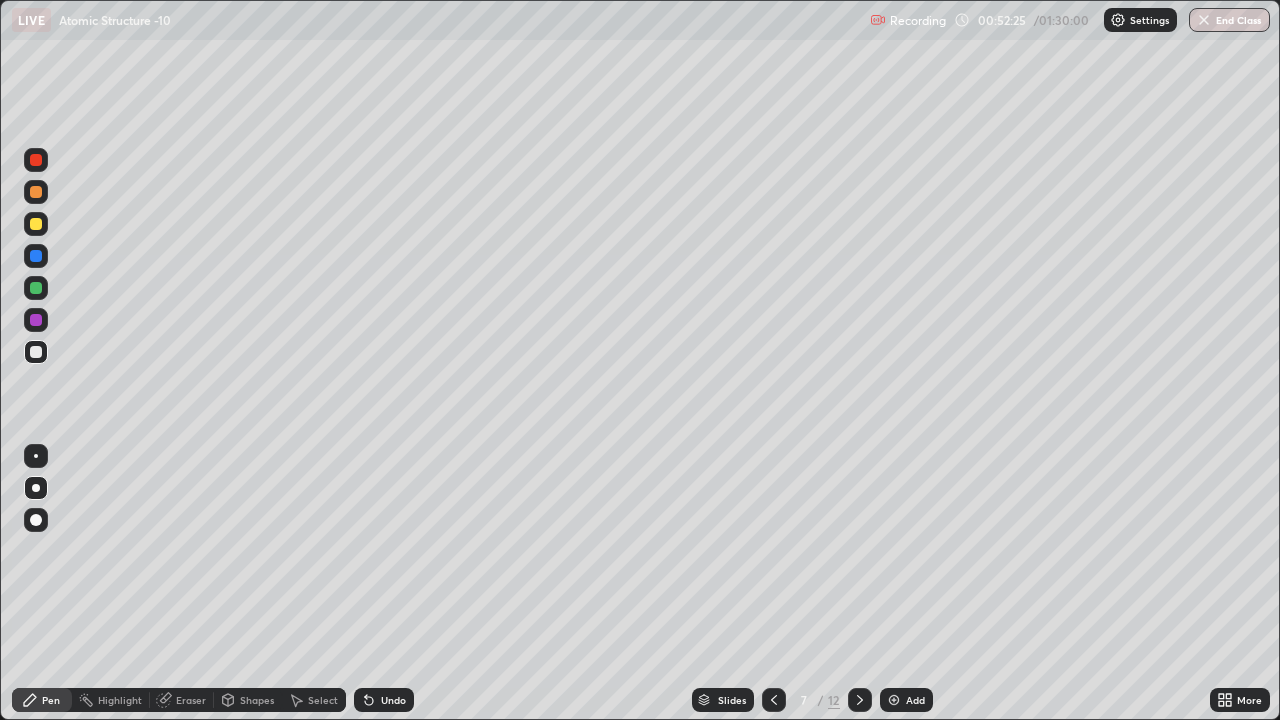 click at bounding box center (860, 700) 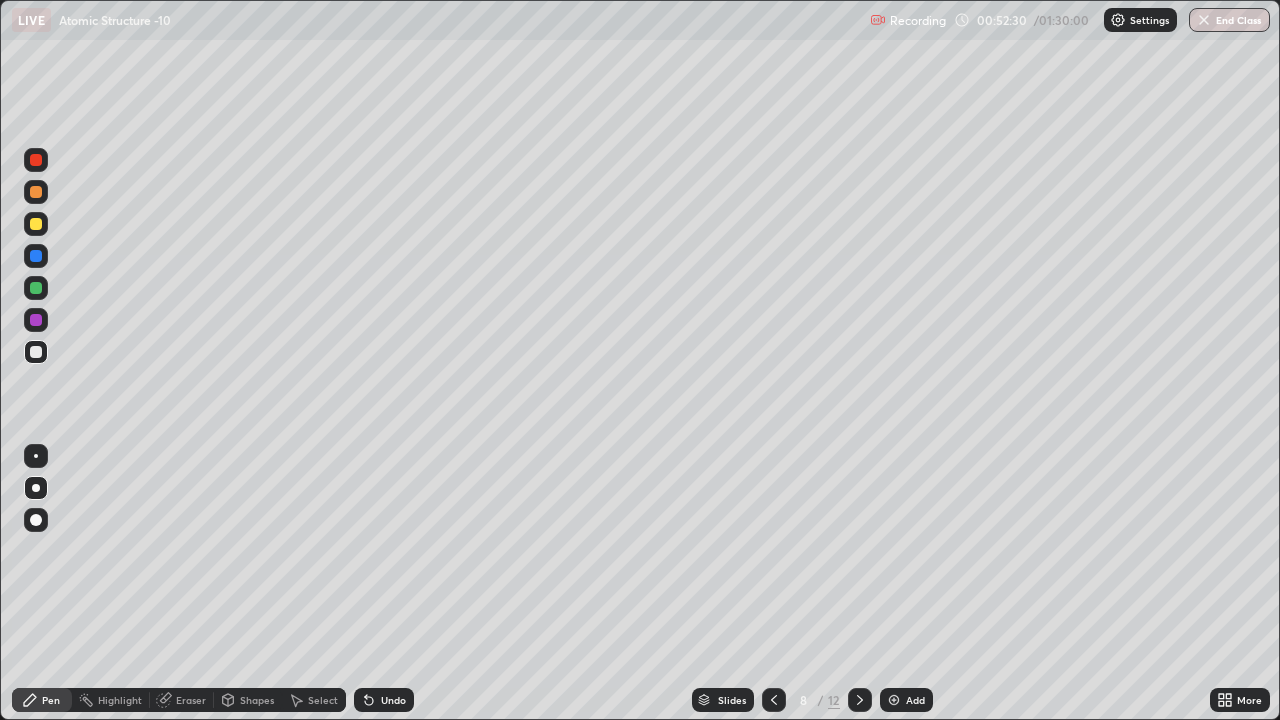 click 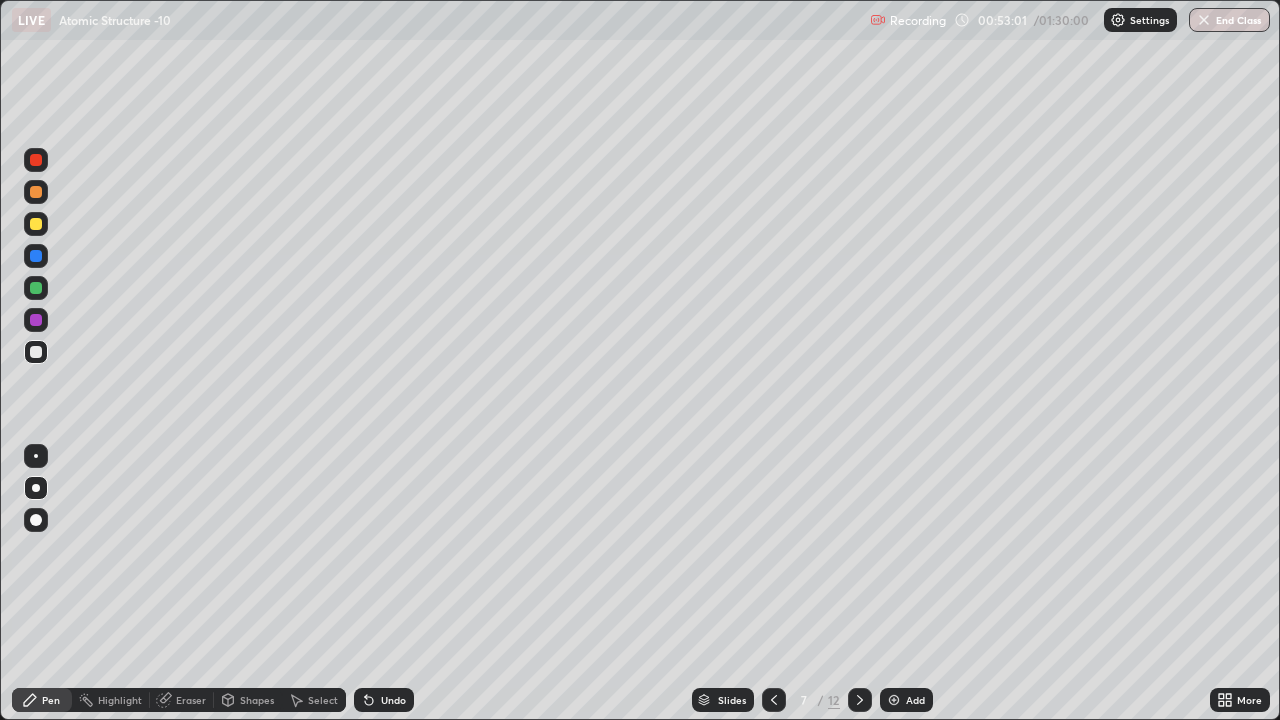 click 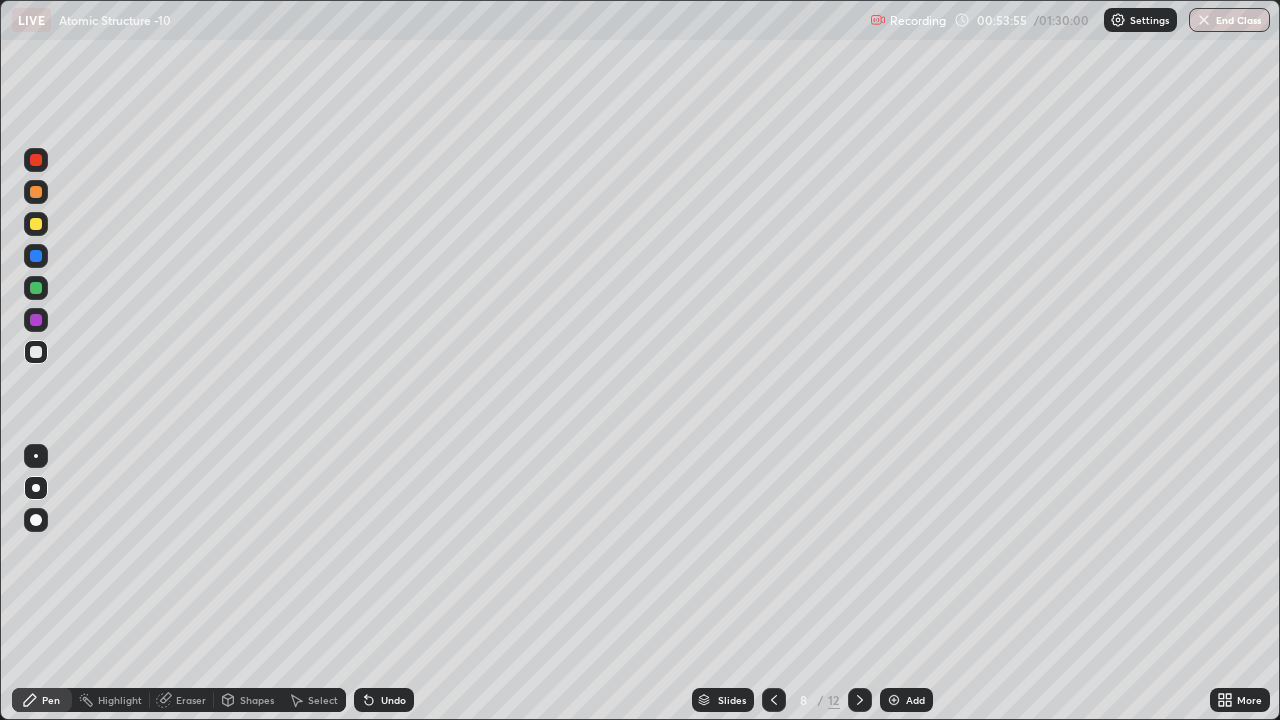 click 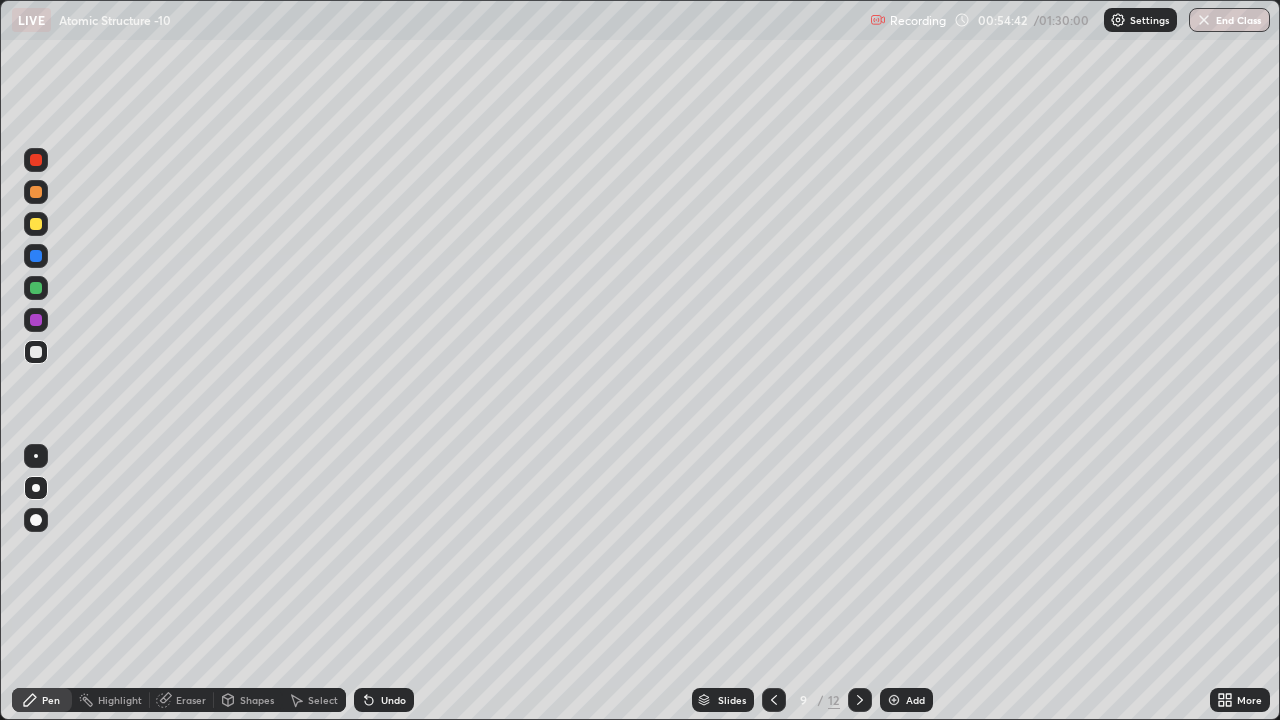 click 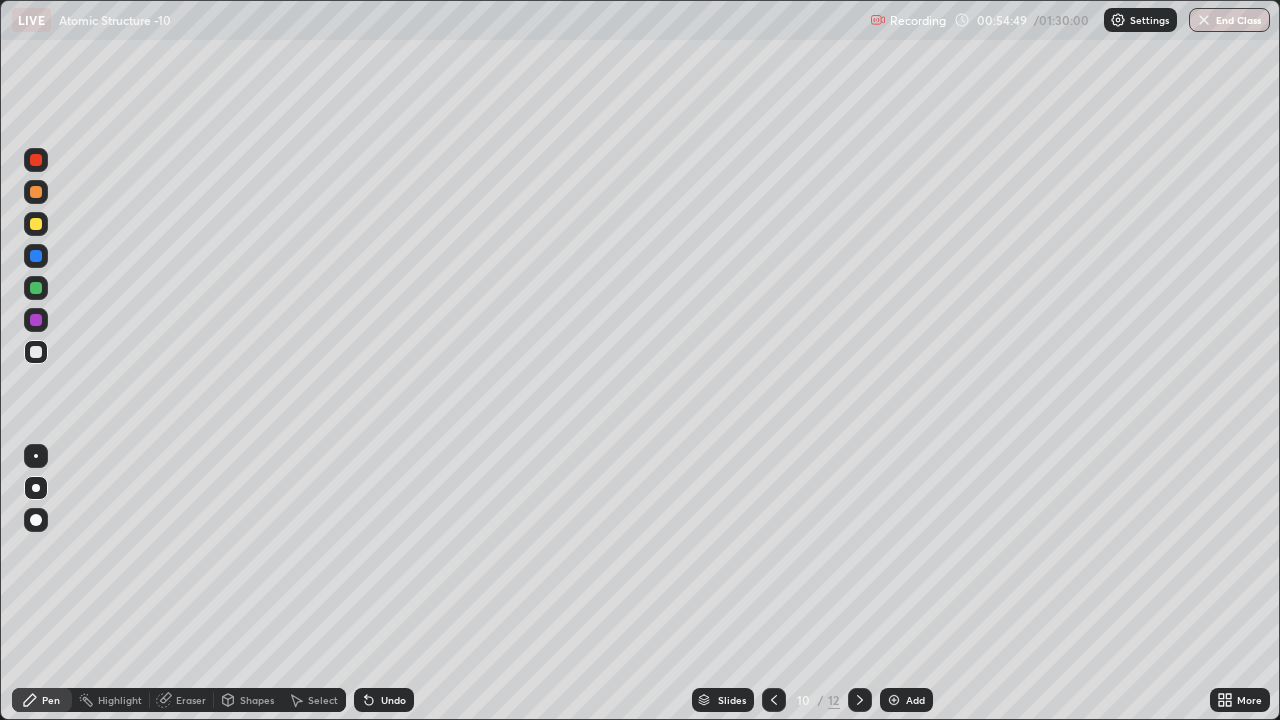click at bounding box center (774, 700) 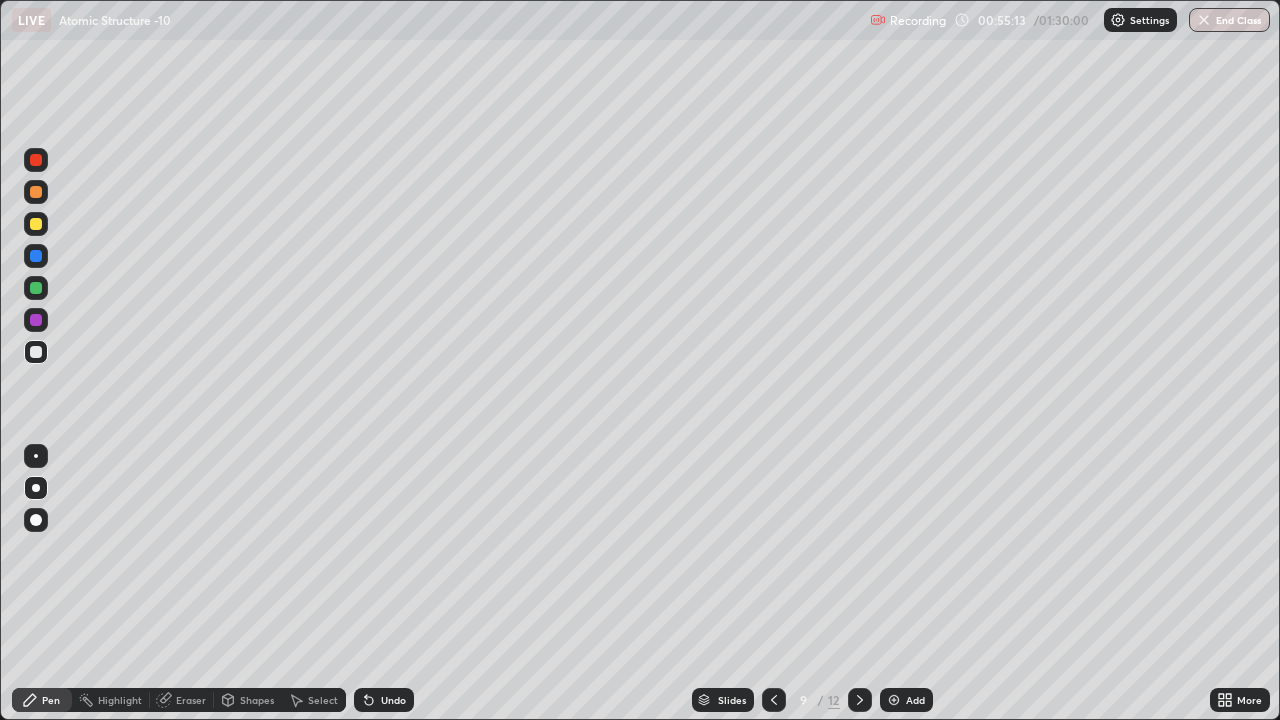 click 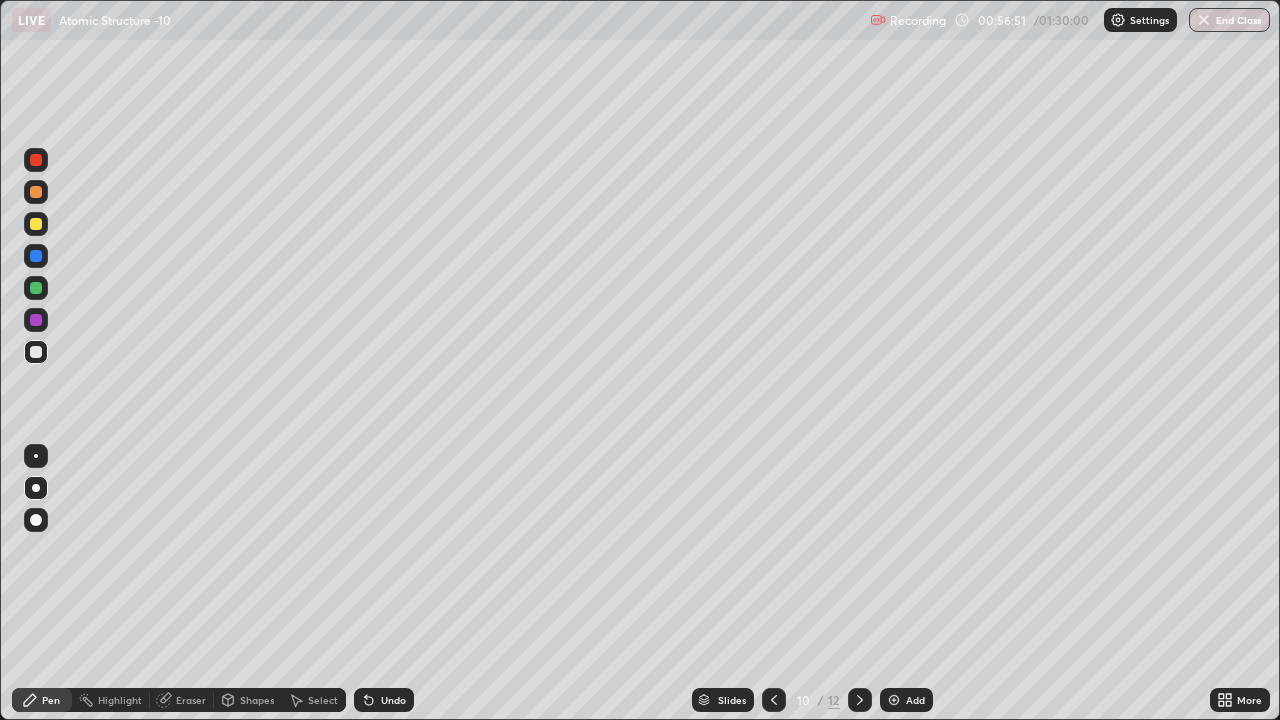 click at bounding box center [860, 700] 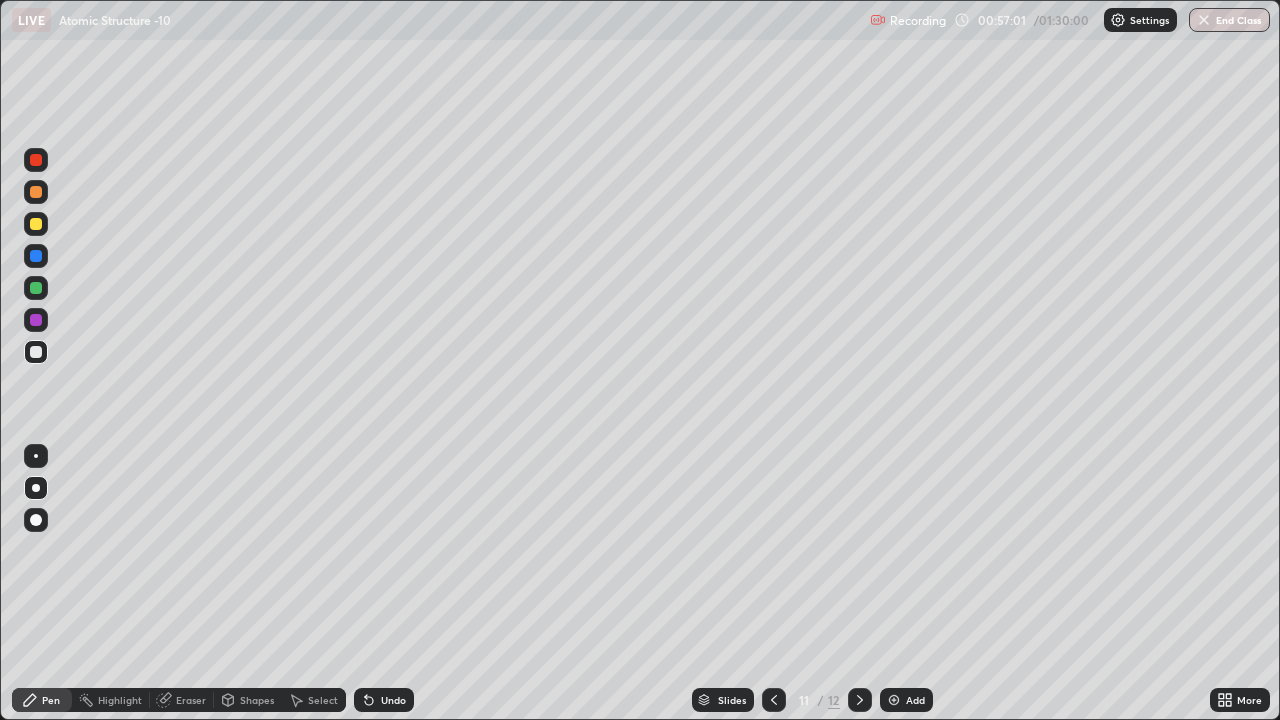 click on "Eraser" at bounding box center (191, 700) 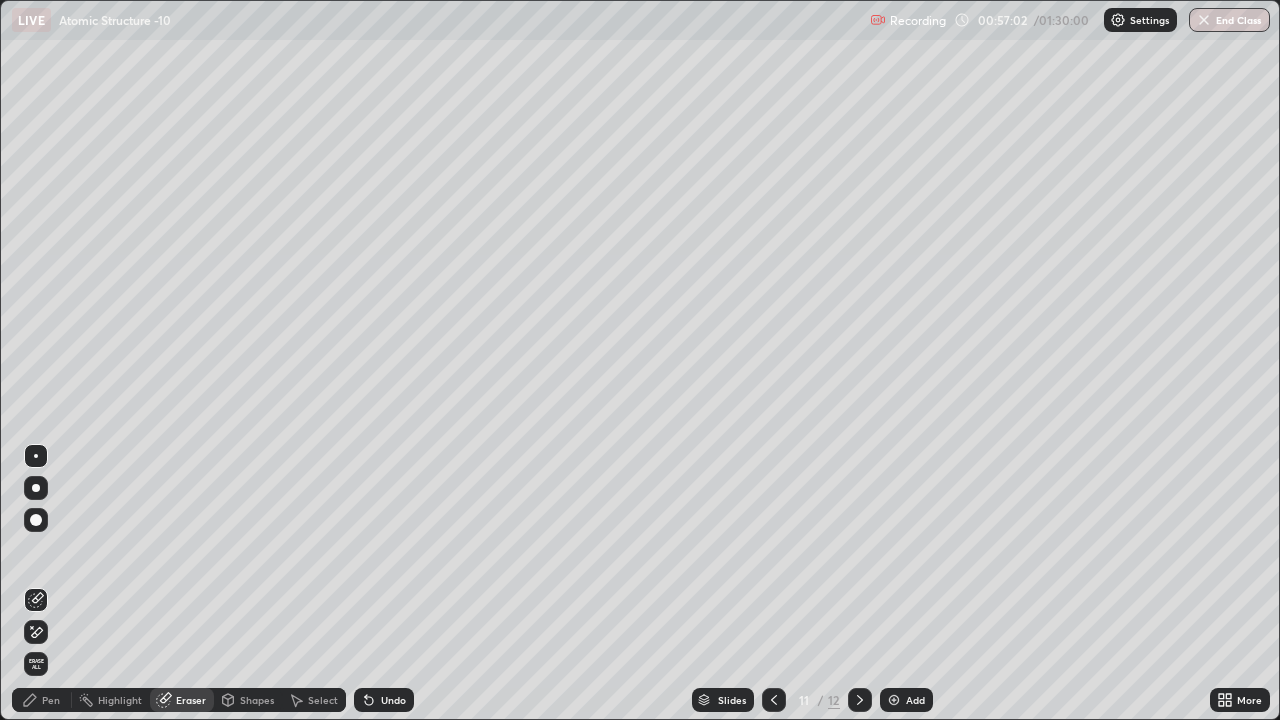 click at bounding box center (36, 632) 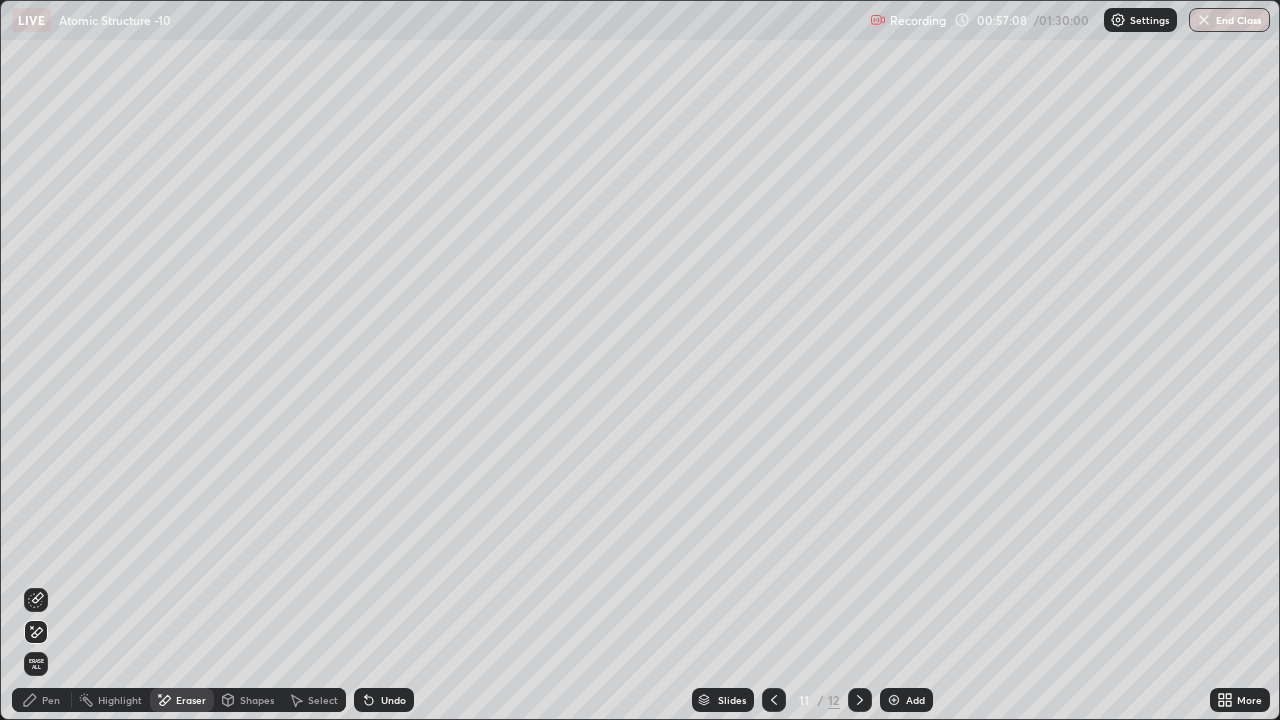 click on "Pen" at bounding box center [51, 700] 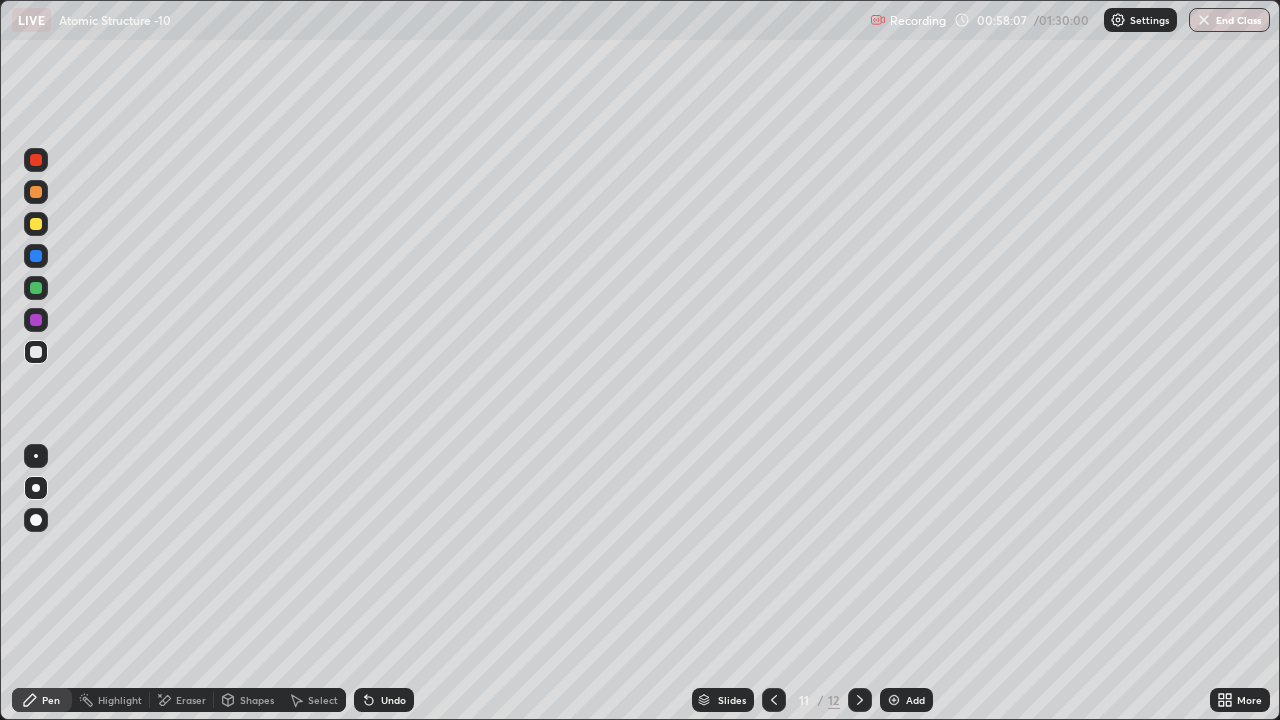 click at bounding box center (860, 700) 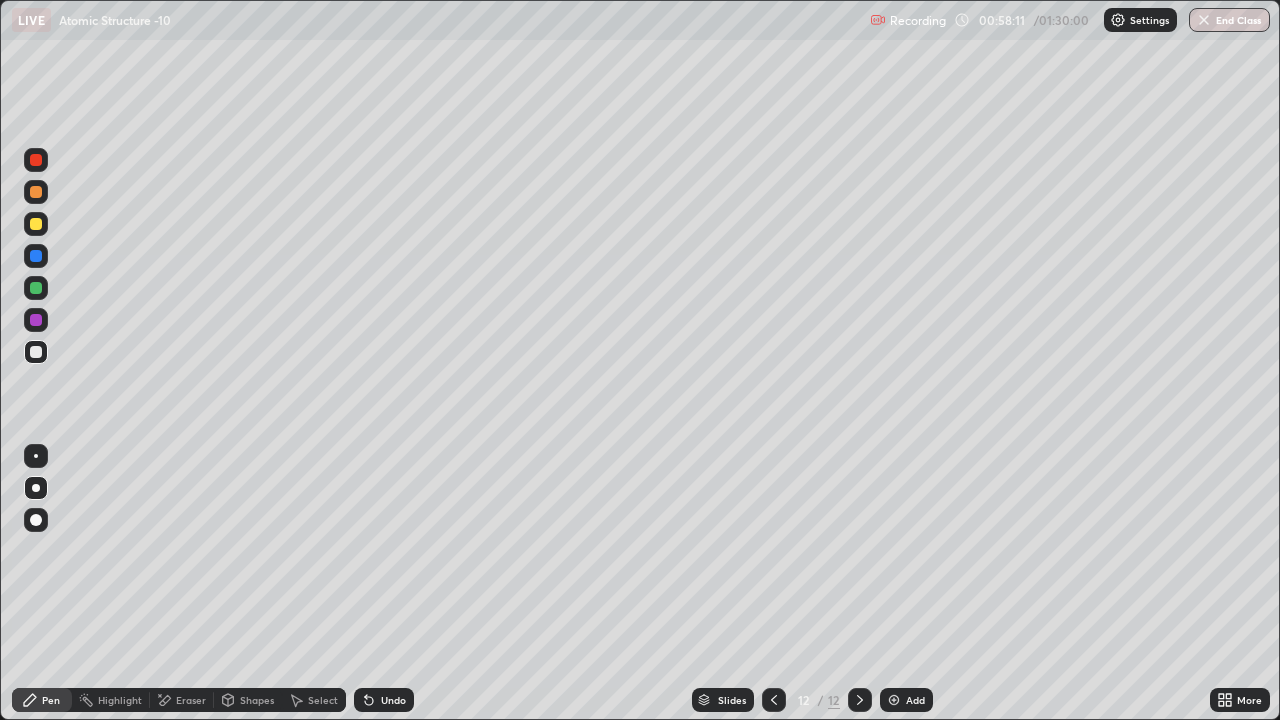 click at bounding box center [774, 700] 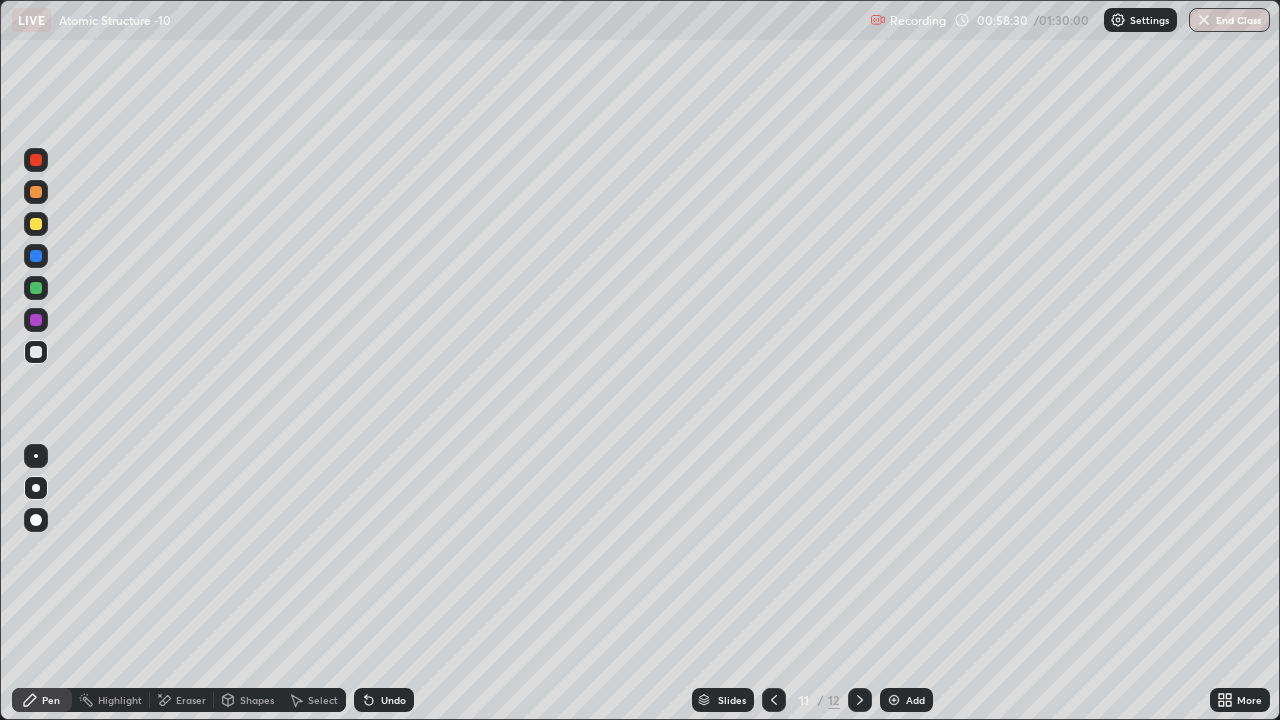 click at bounding box center (860, 700) 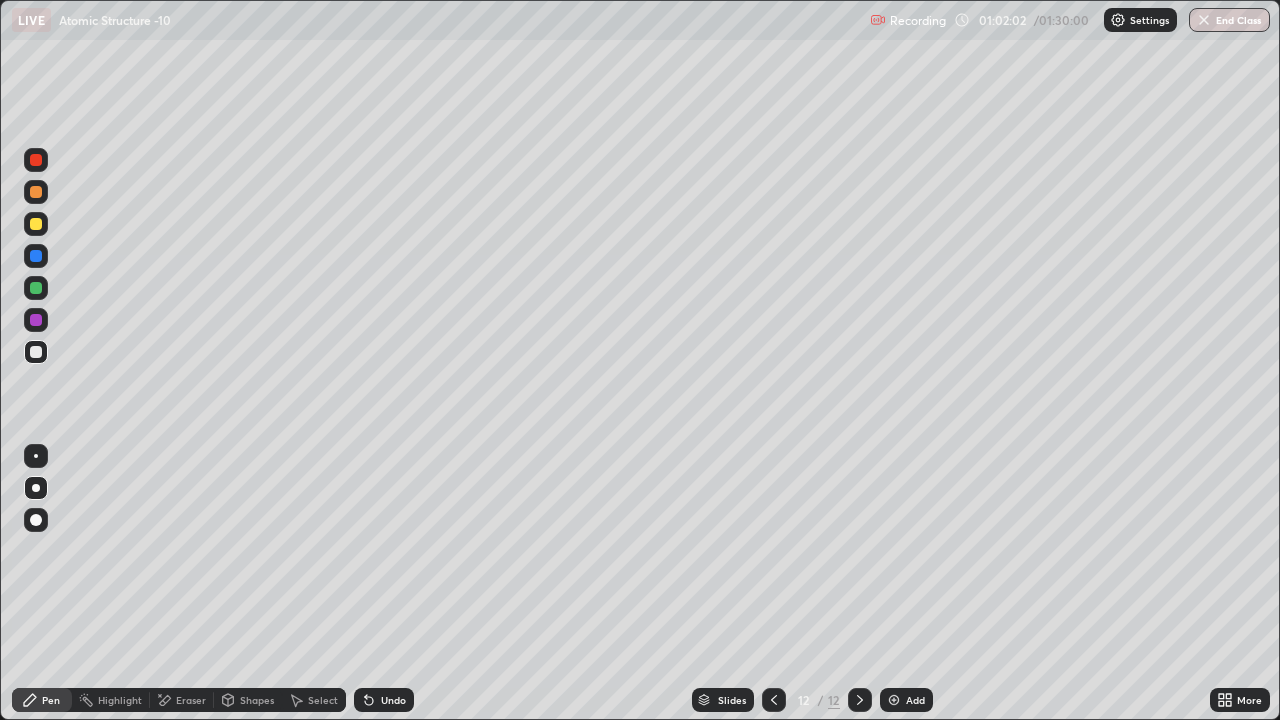 click at bounding box center [860, 700] 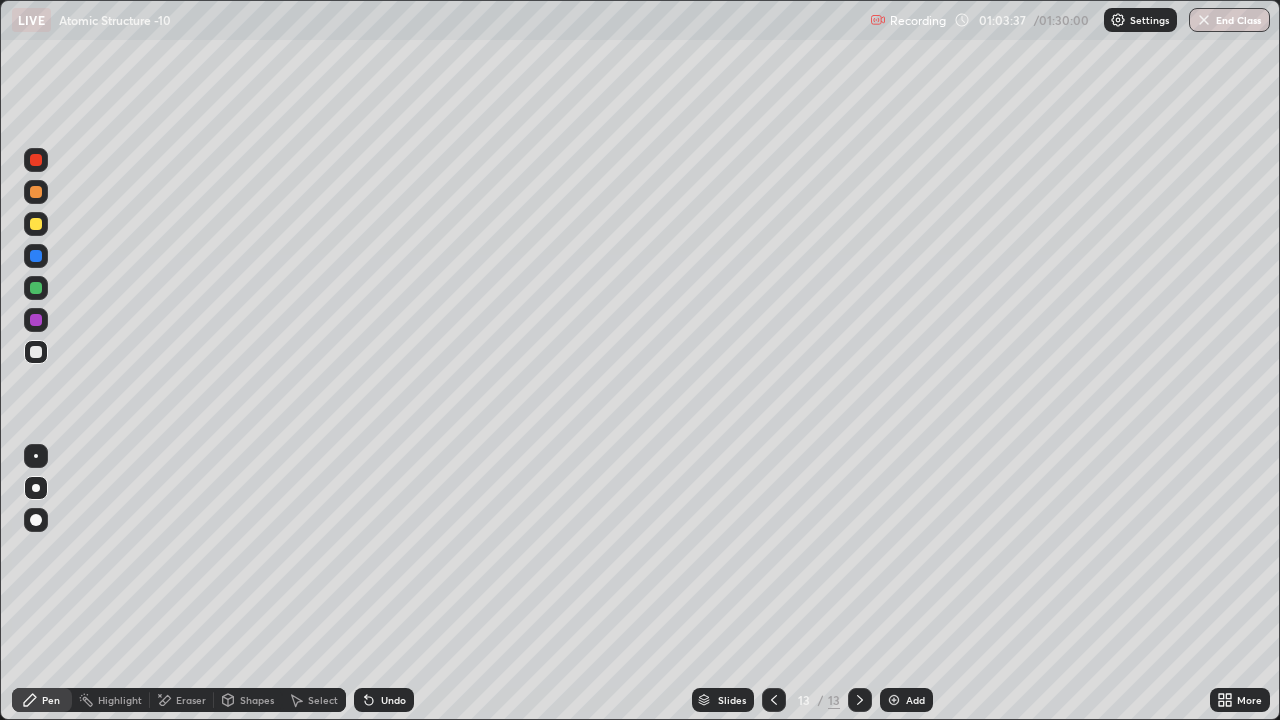 click on "Eraser" at bounding box center [191, 700] 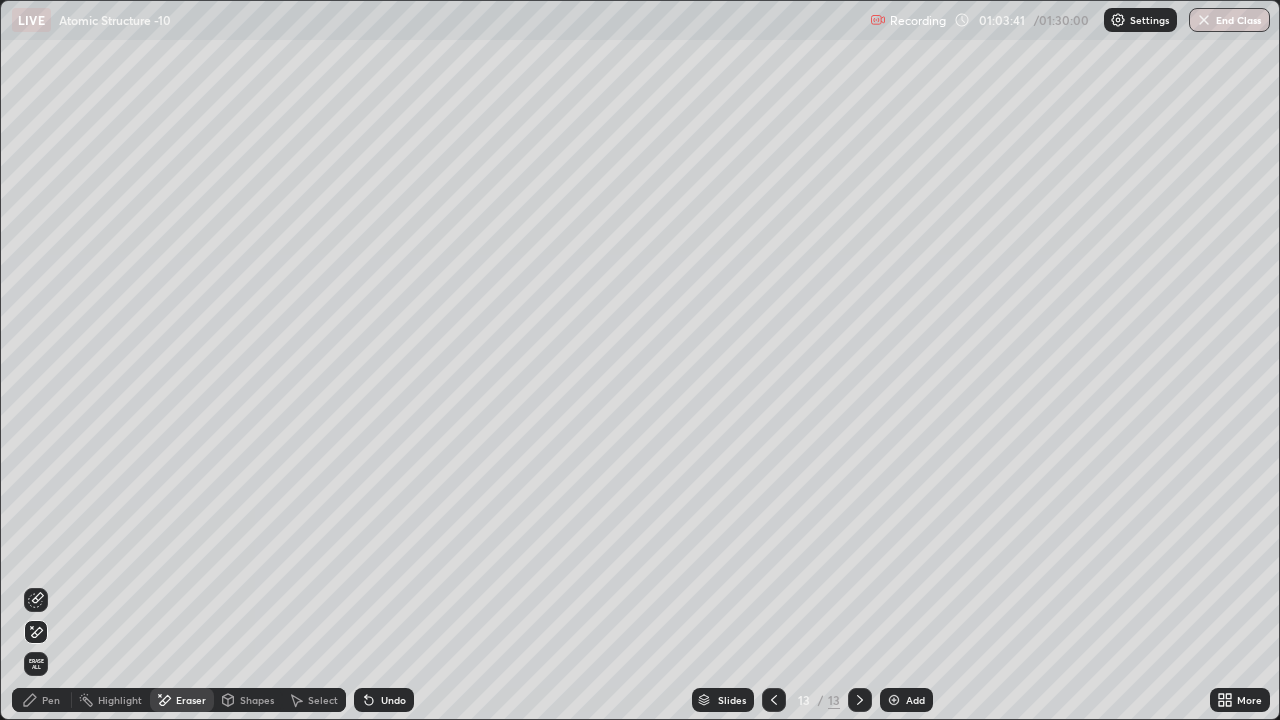 click on "Pen" at bounding box center (51, 700) 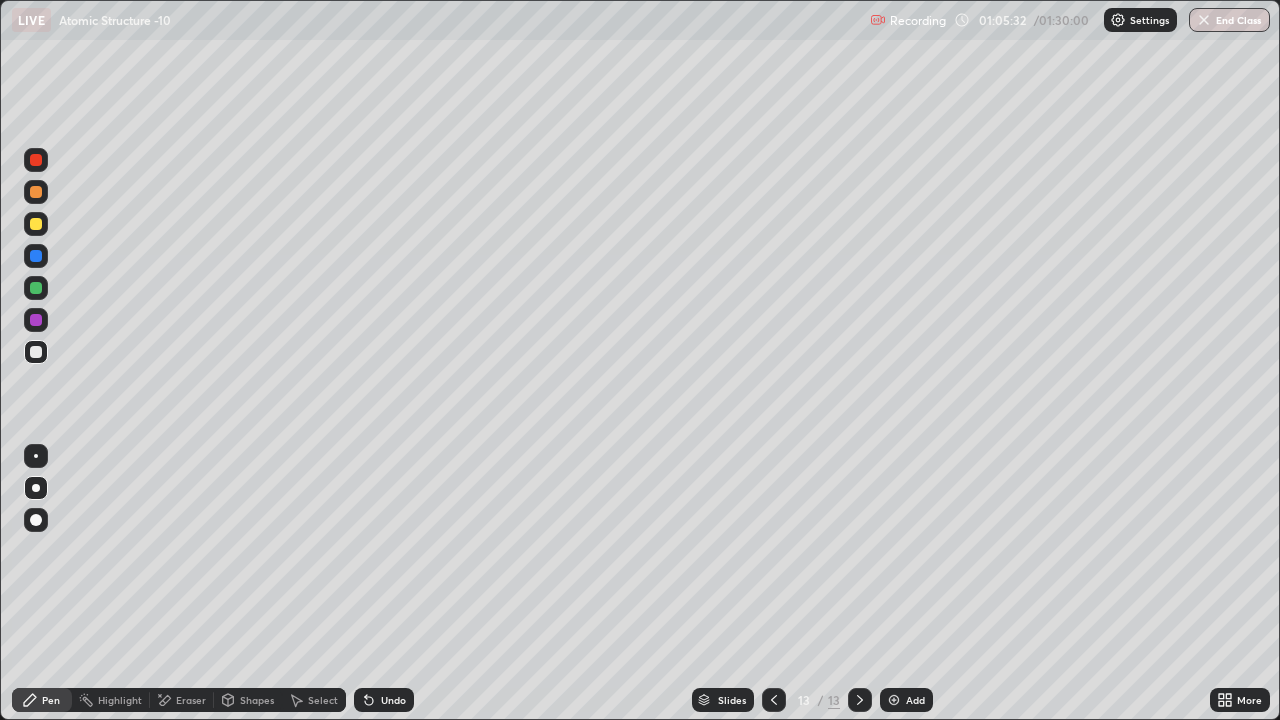 click 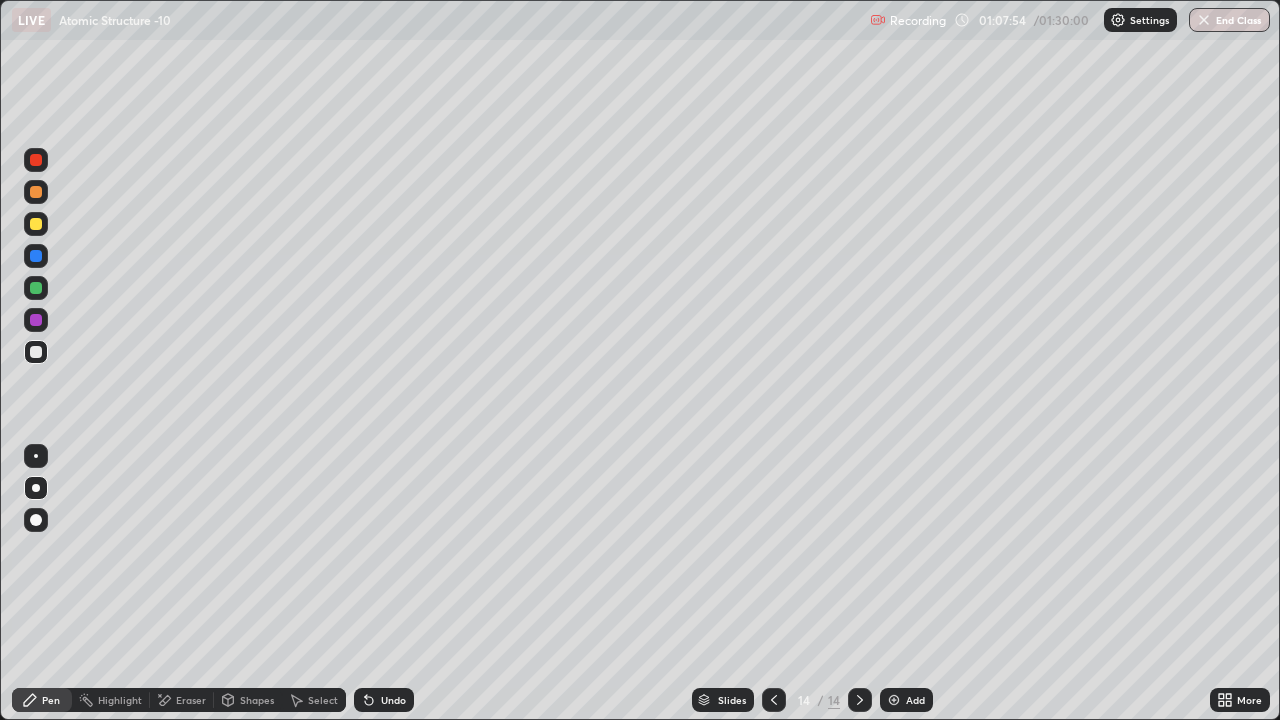 click 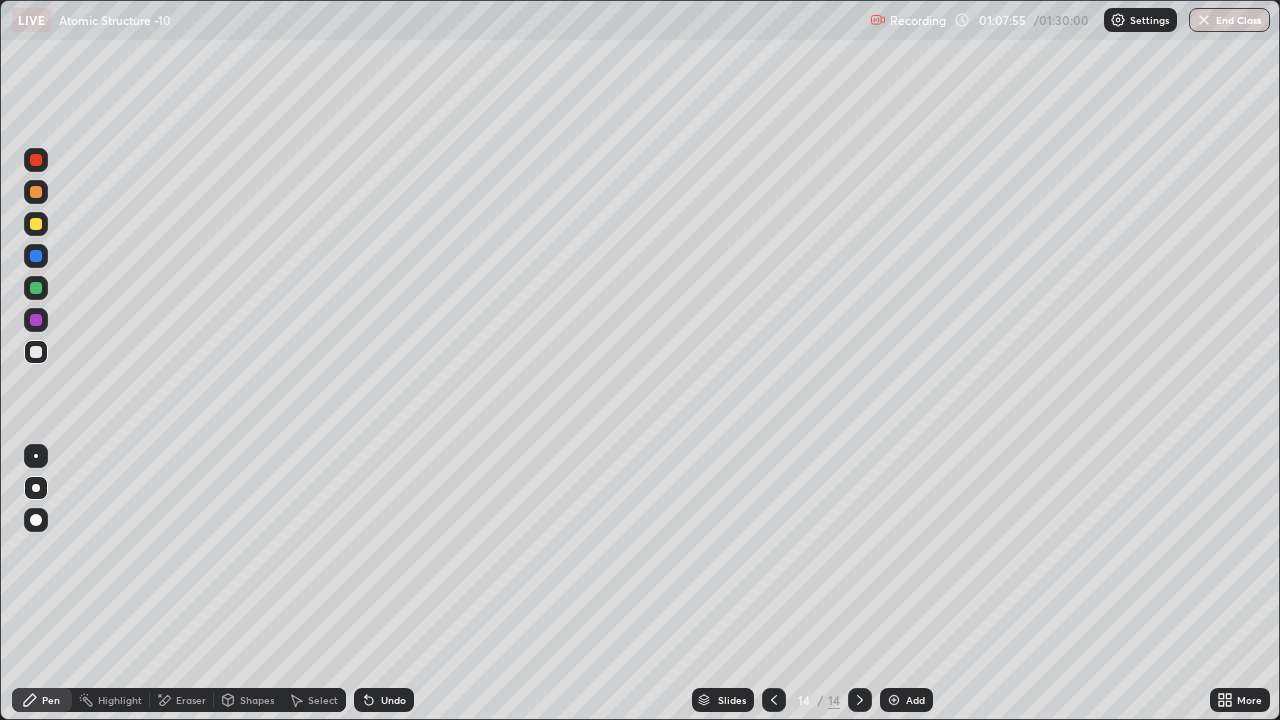 click on "Add" at bounding box center [915, 700] 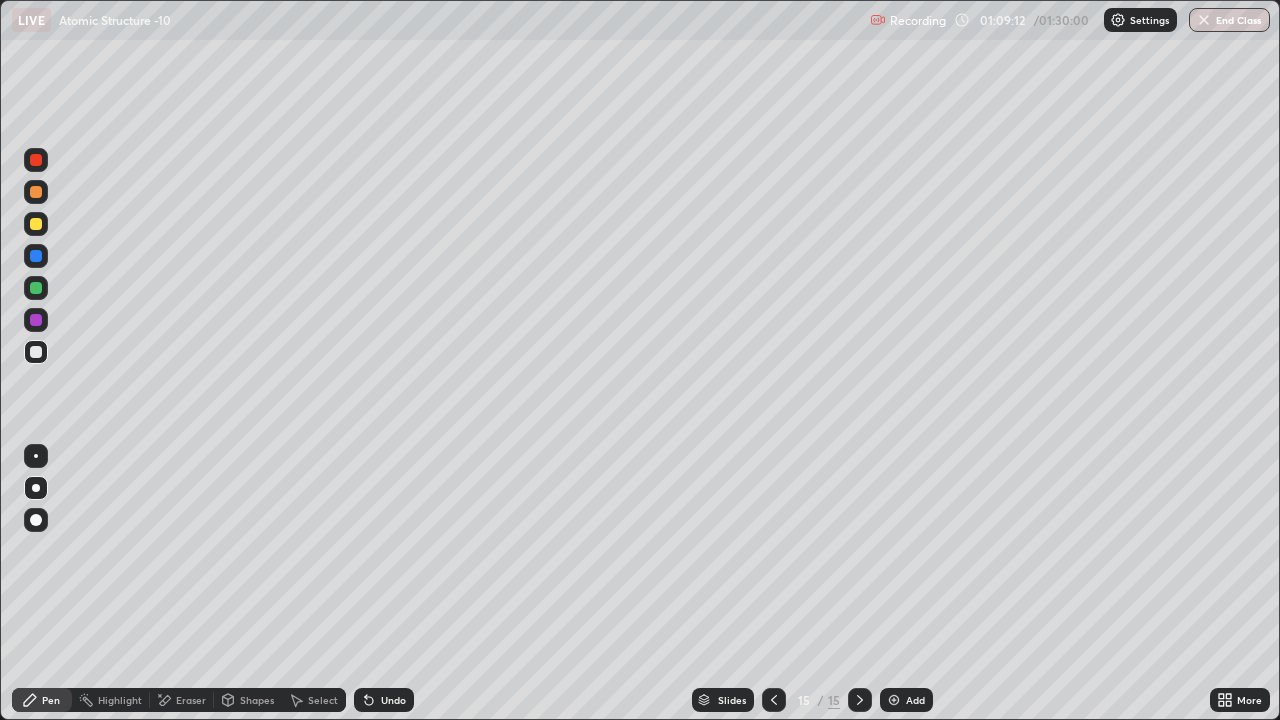 click 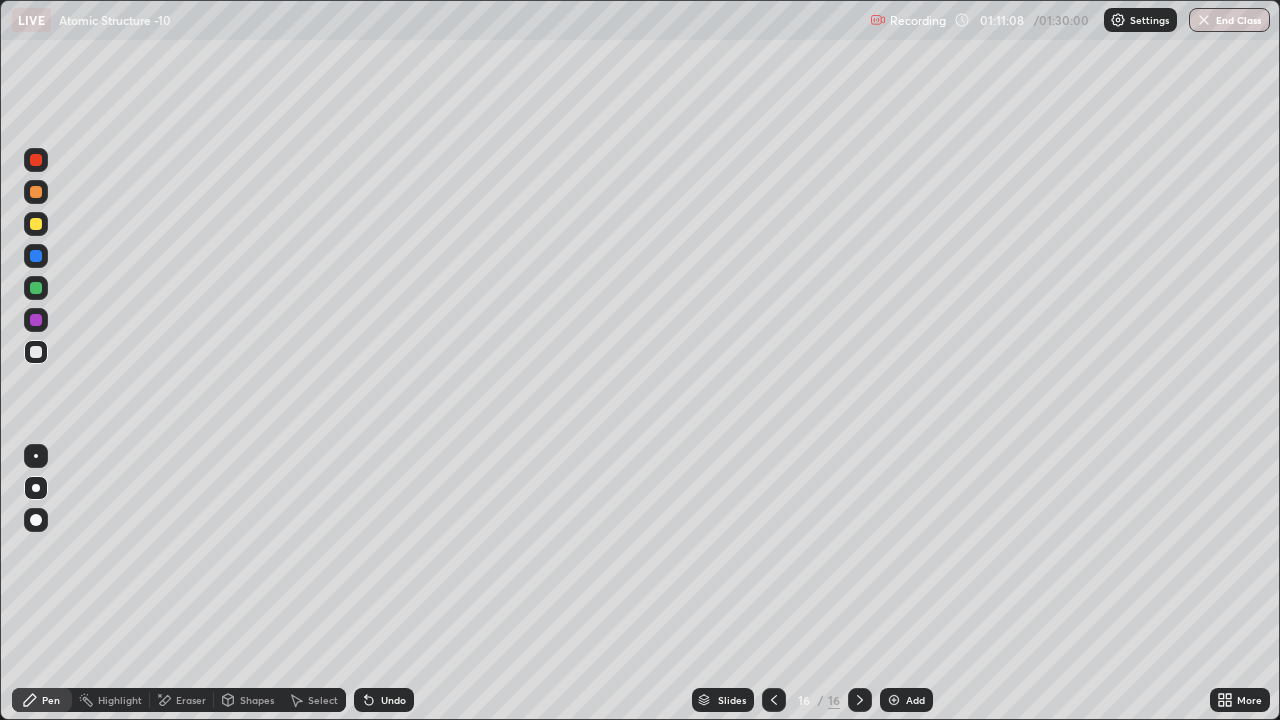 click on "Eraser" at bounding box center [191, 700] 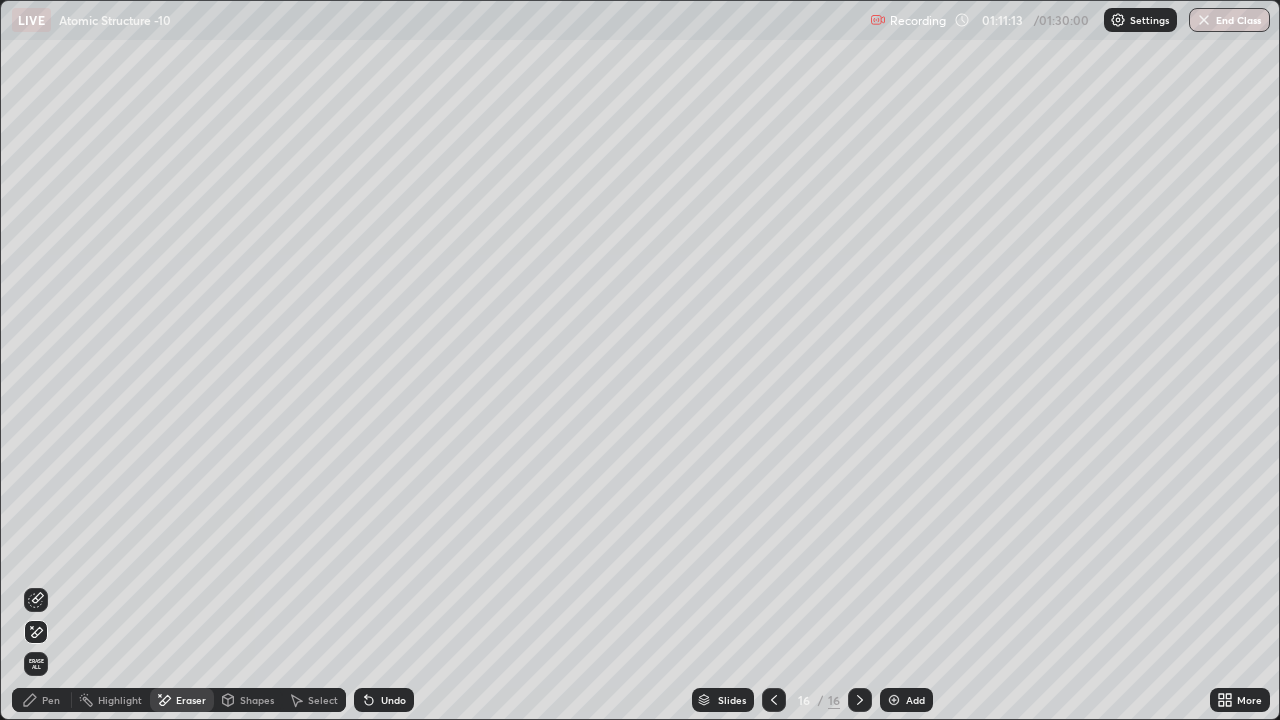 click 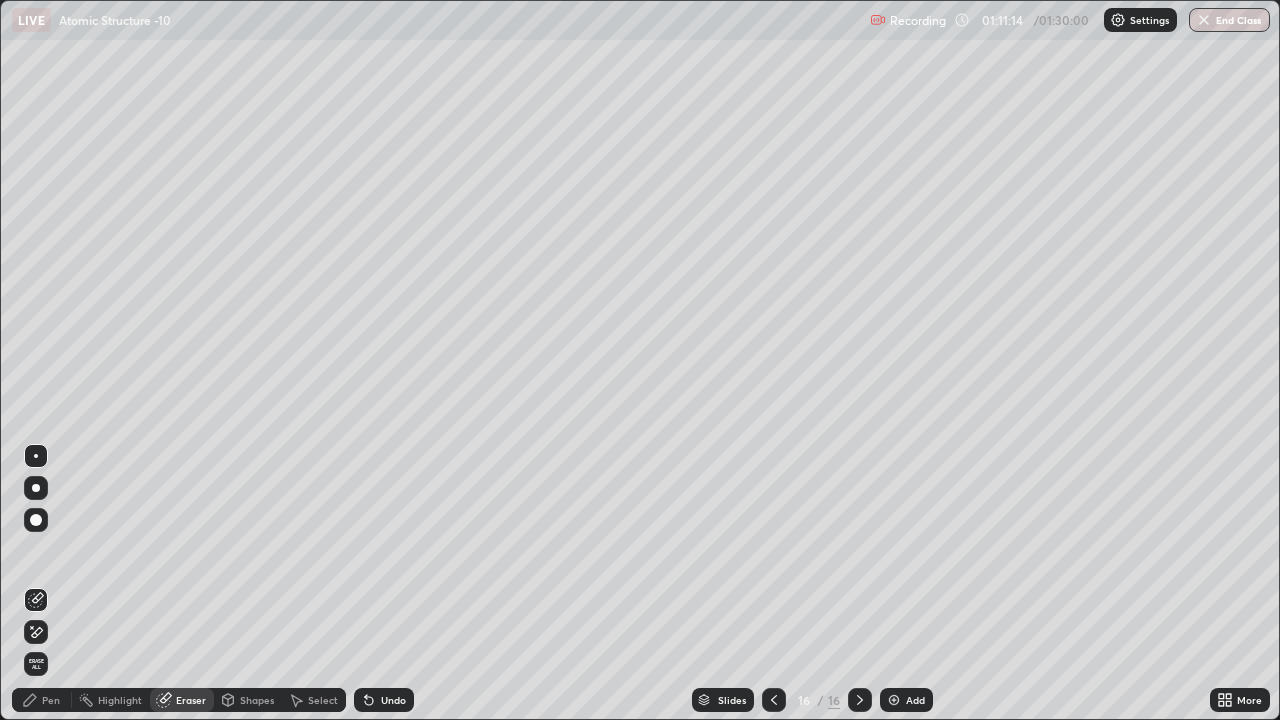 click 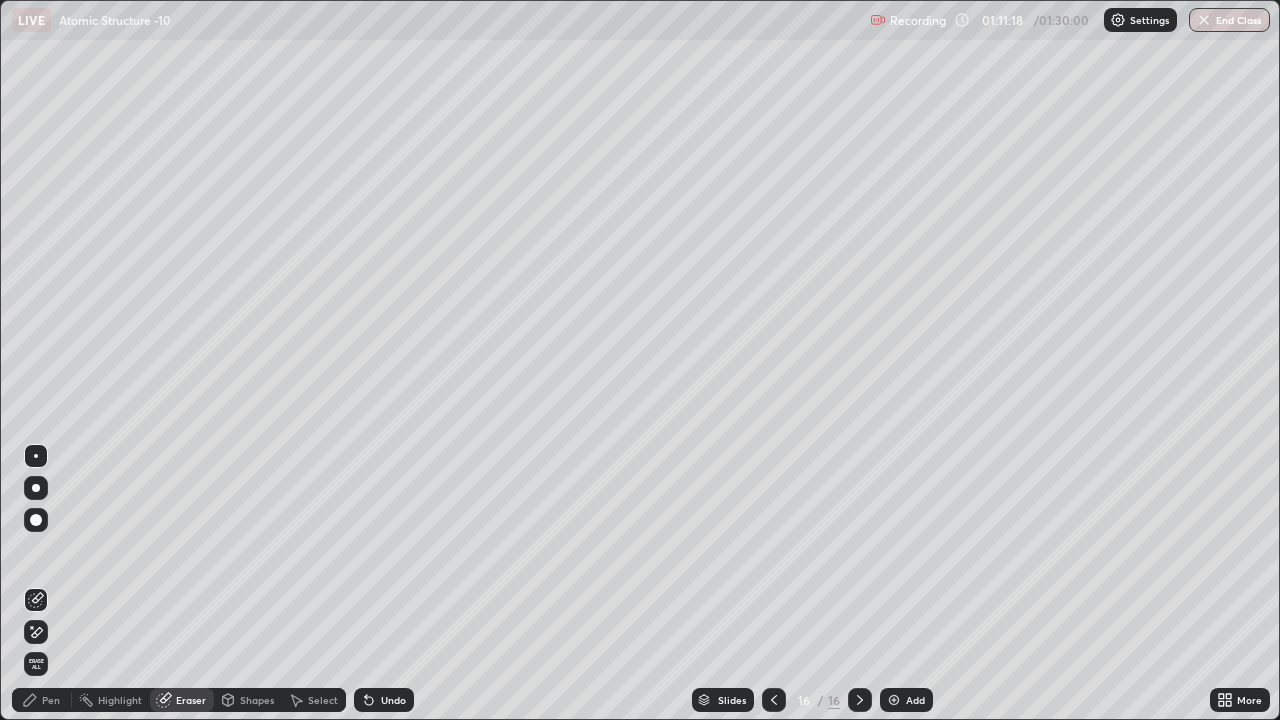 click on "Pen" at bounding box center (51, 700) 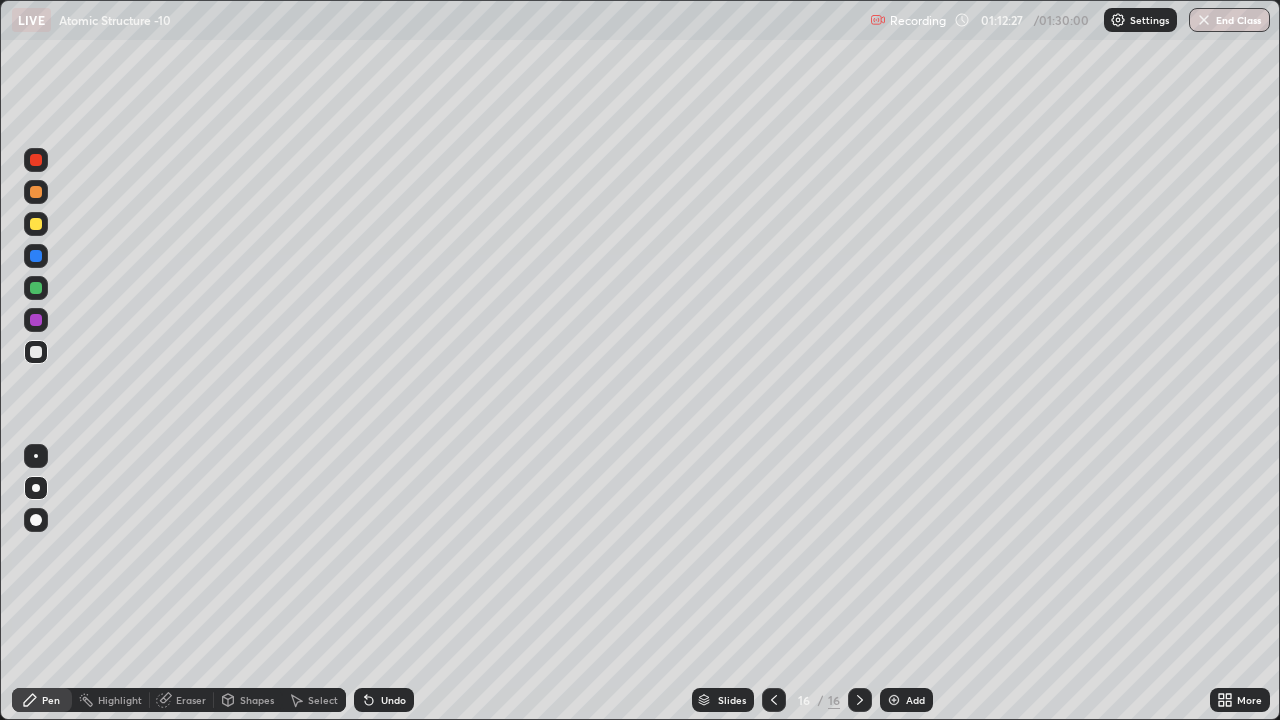 click 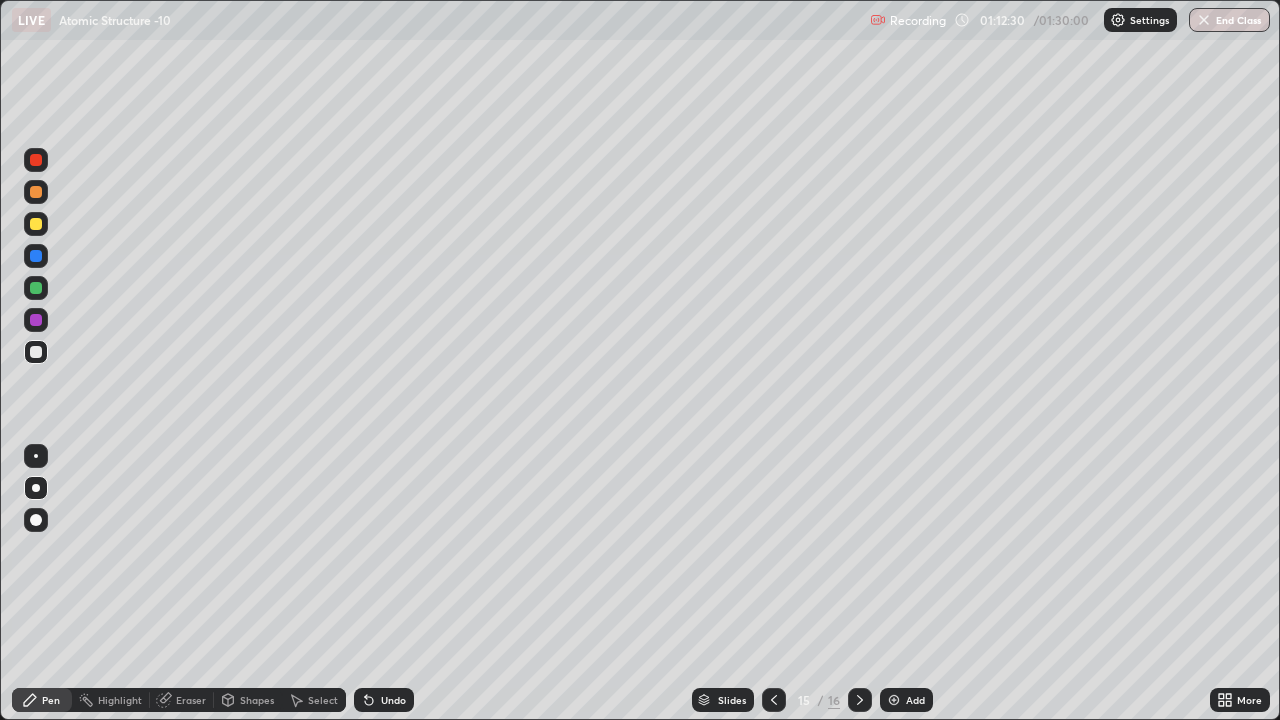 click 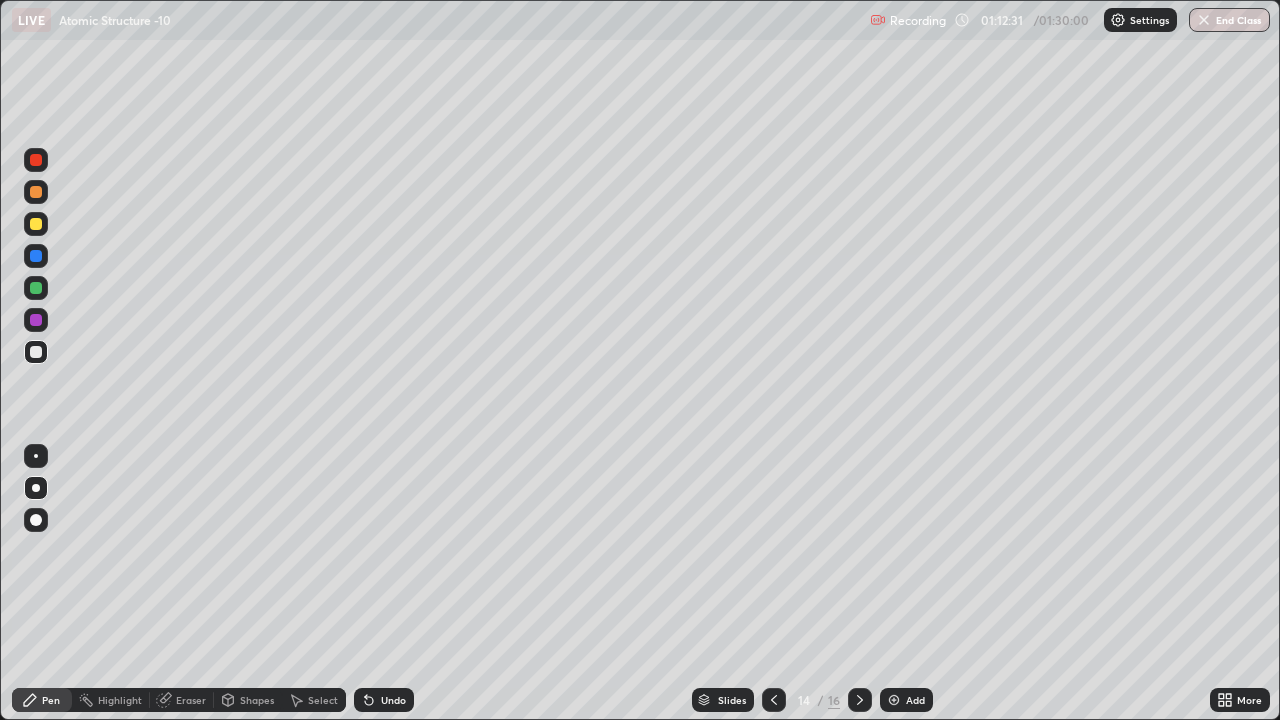 click 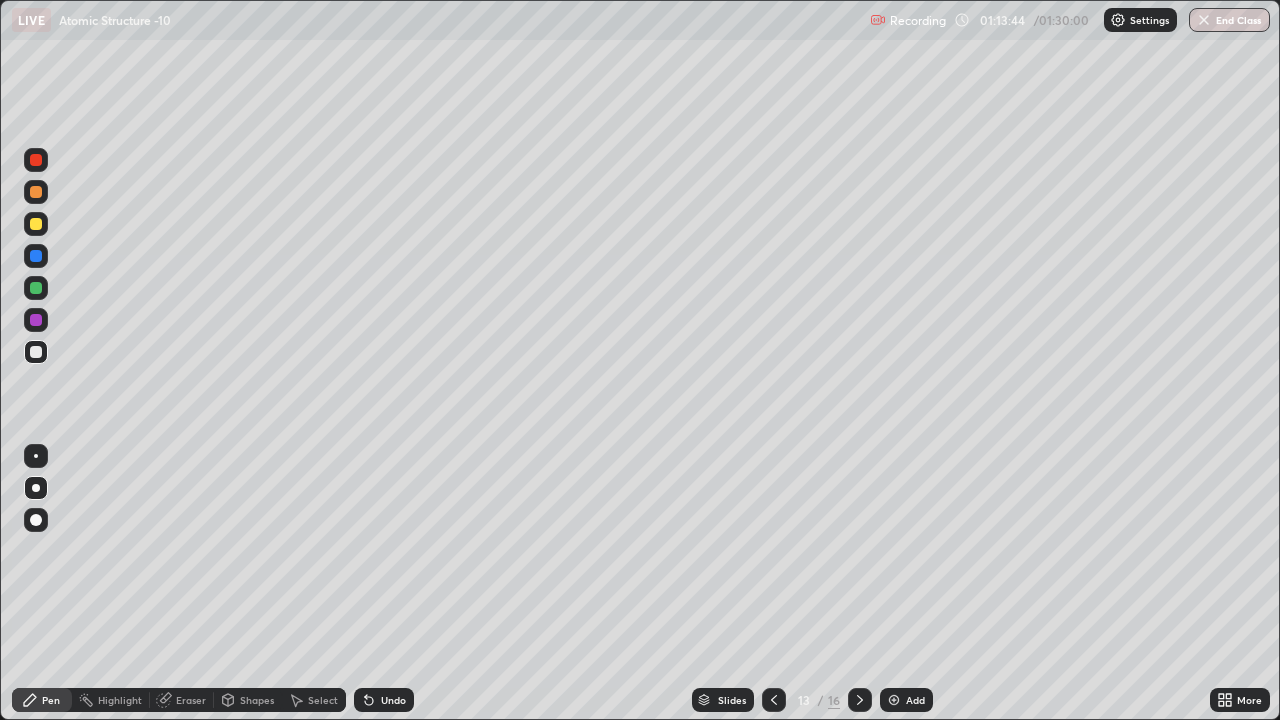 click 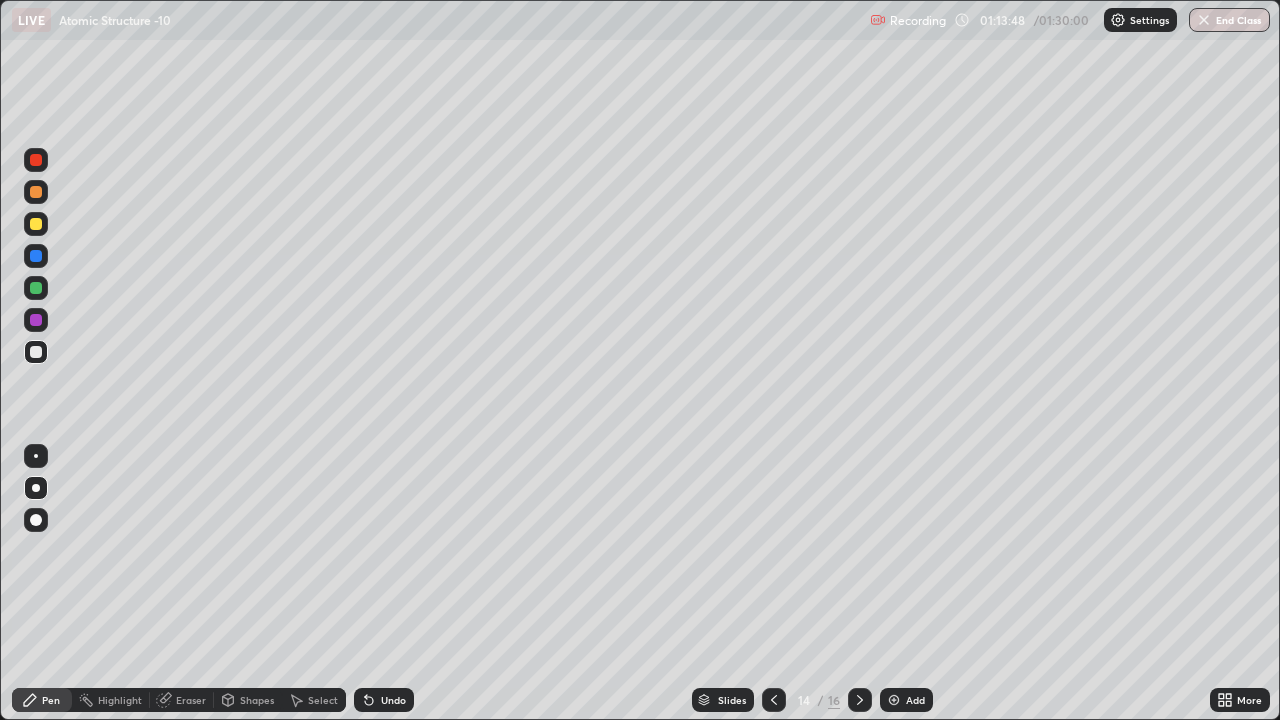 click 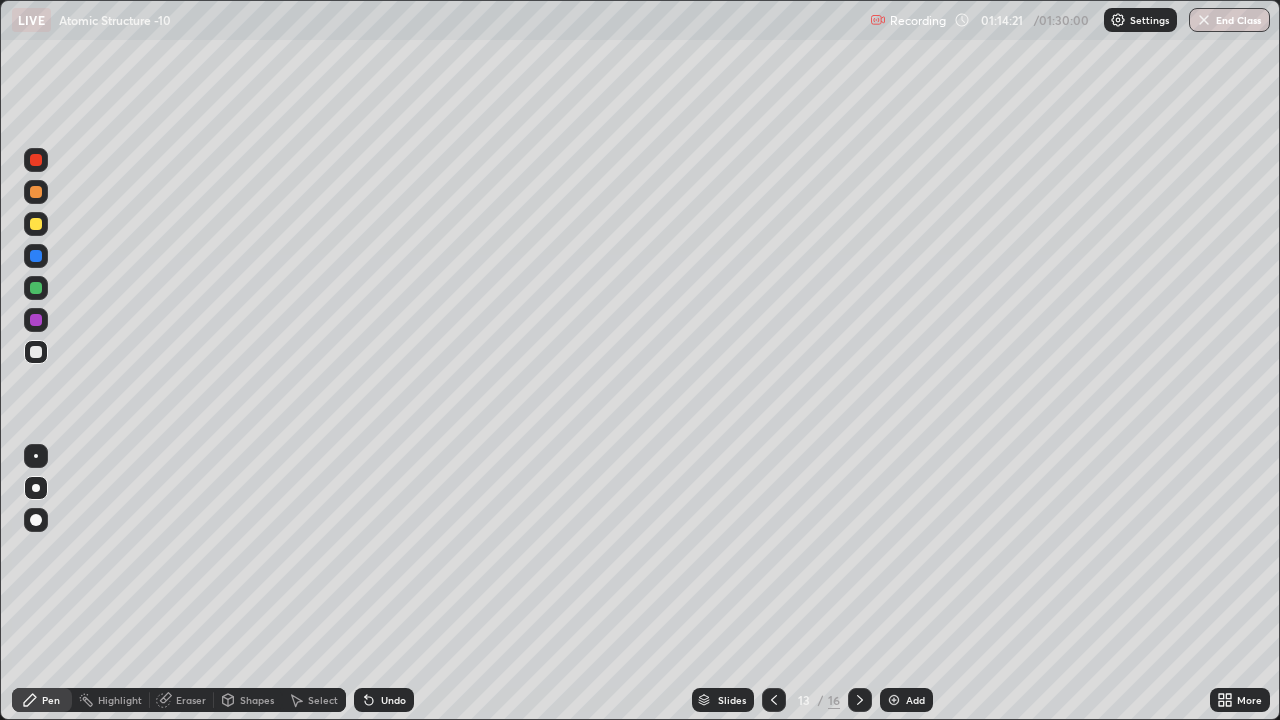 click 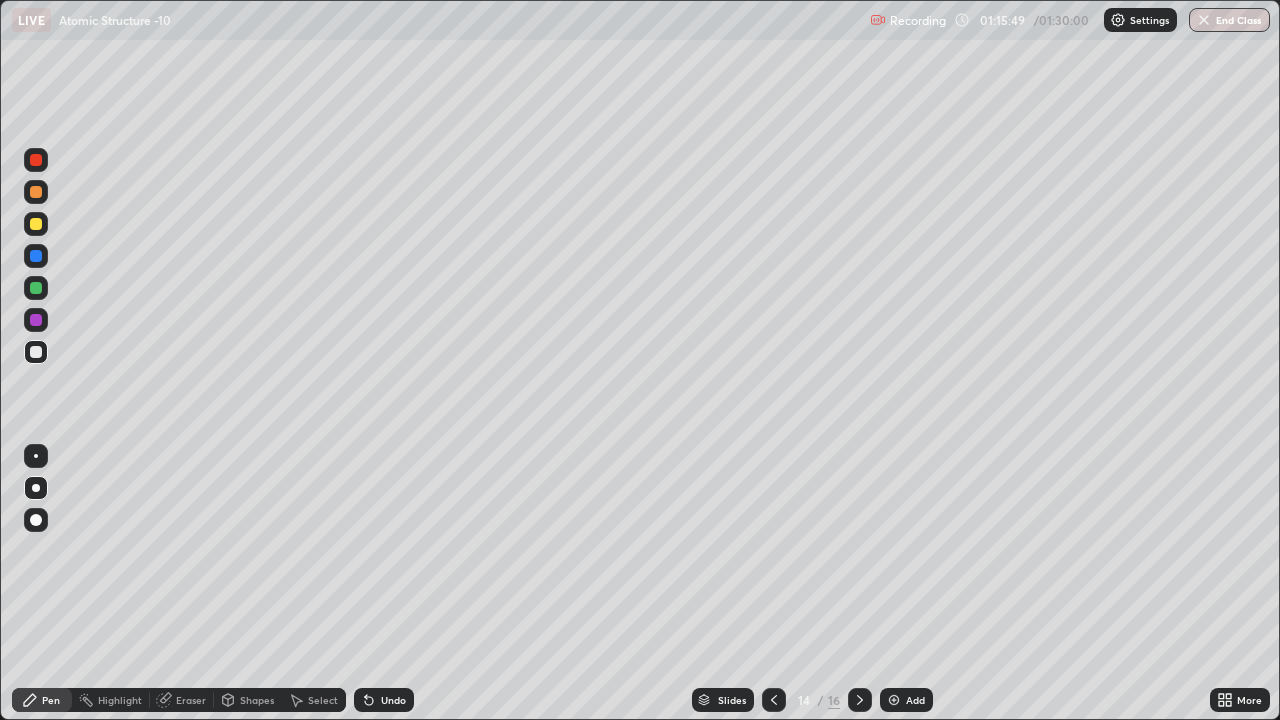 click at bounding box center [860, 700] 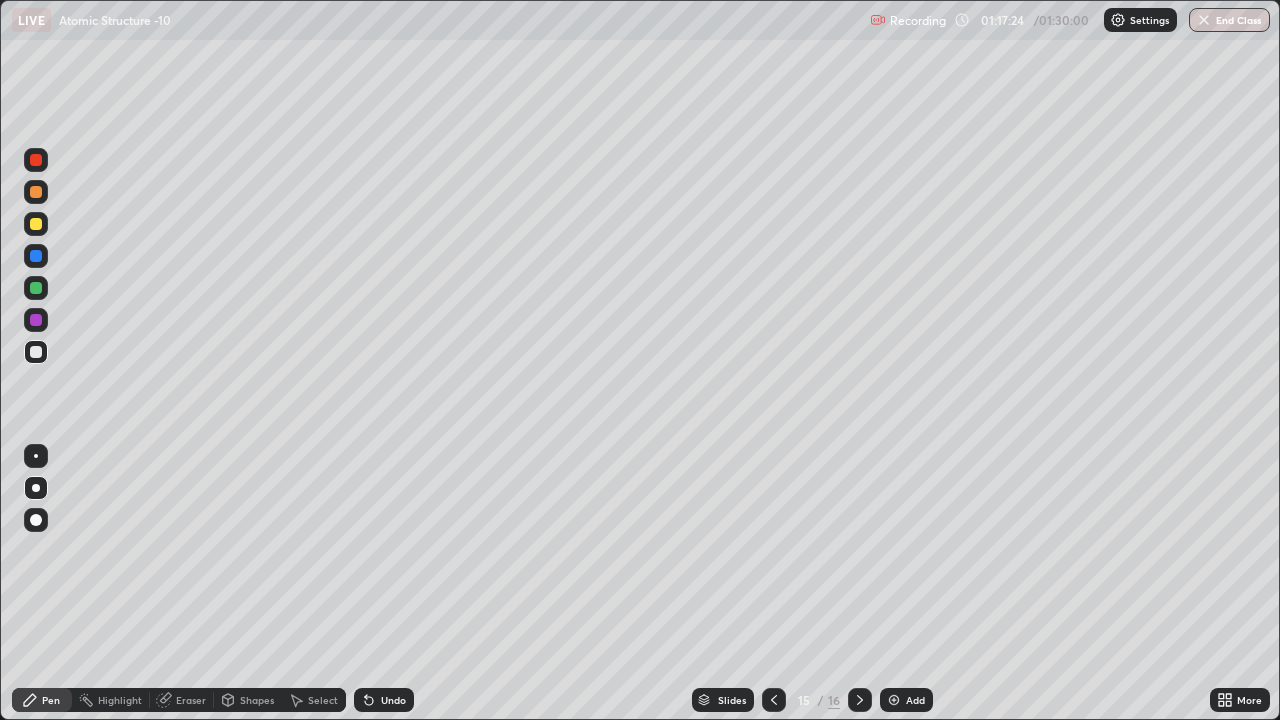 click 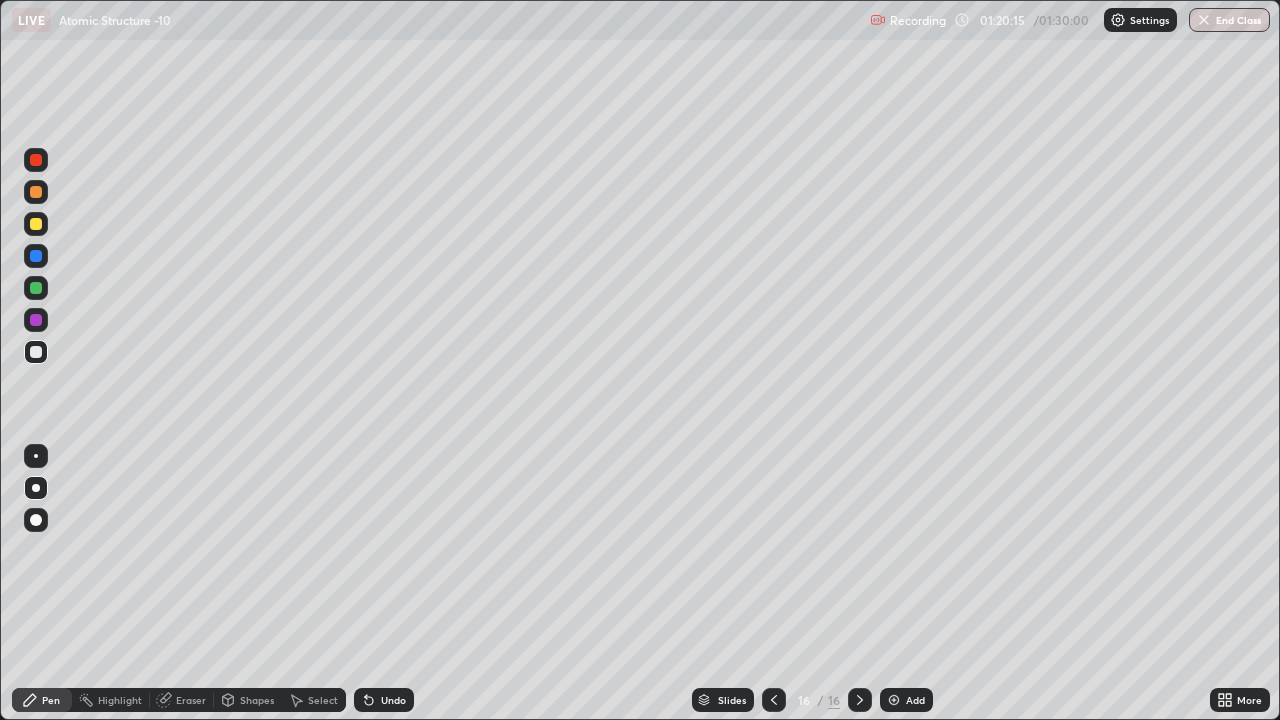click on "End Class" at bounding box center (1229, 20) 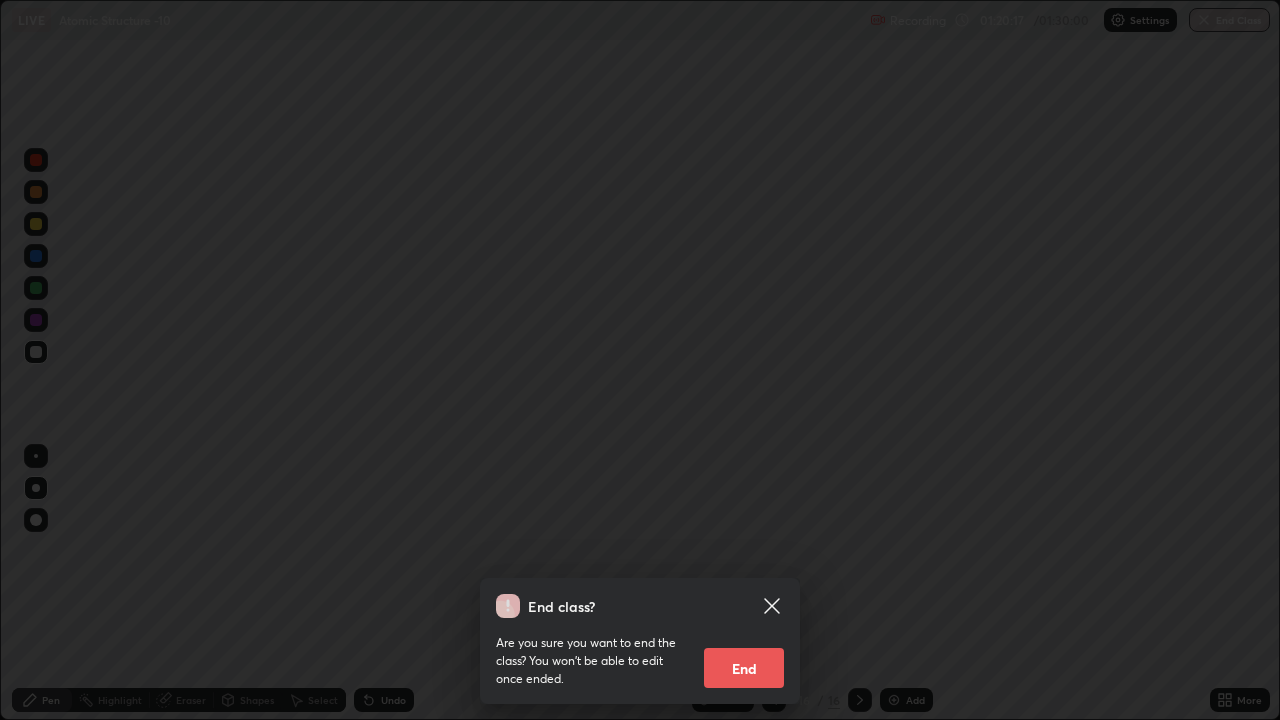 click on "End" at bounding box center [744, 668] 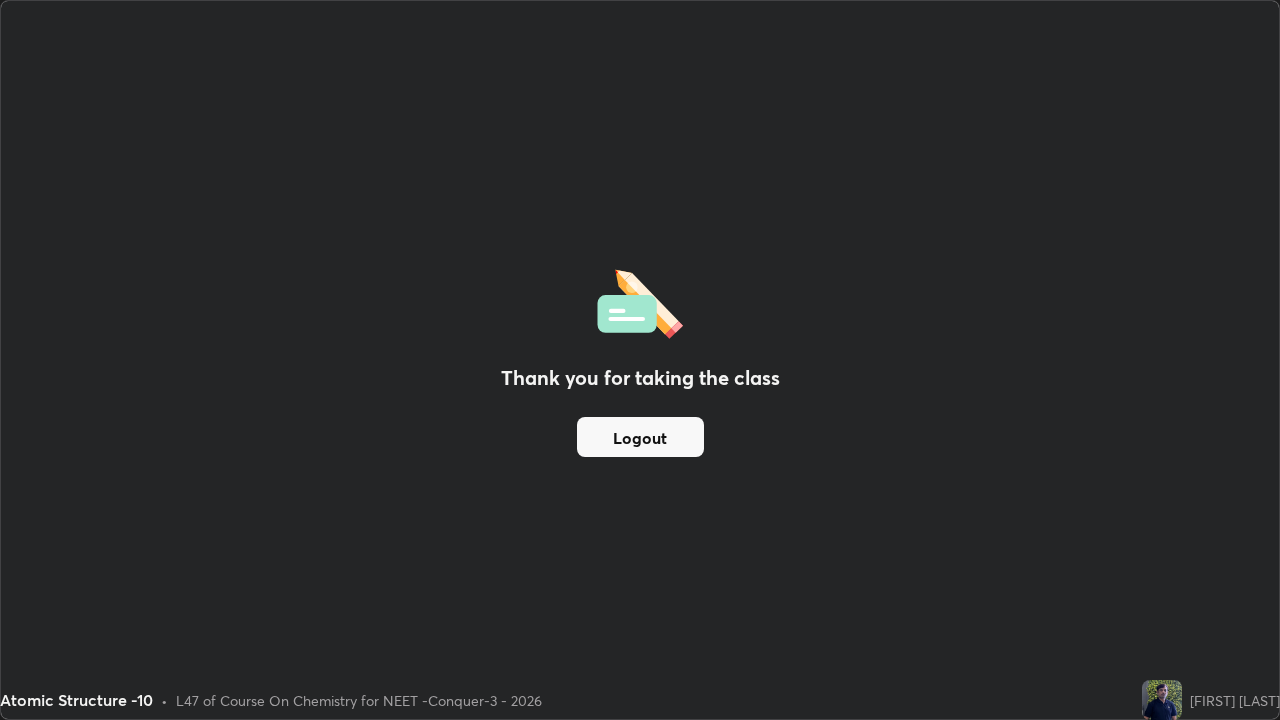 click on "Logout" at bounding box center (640, 437) 